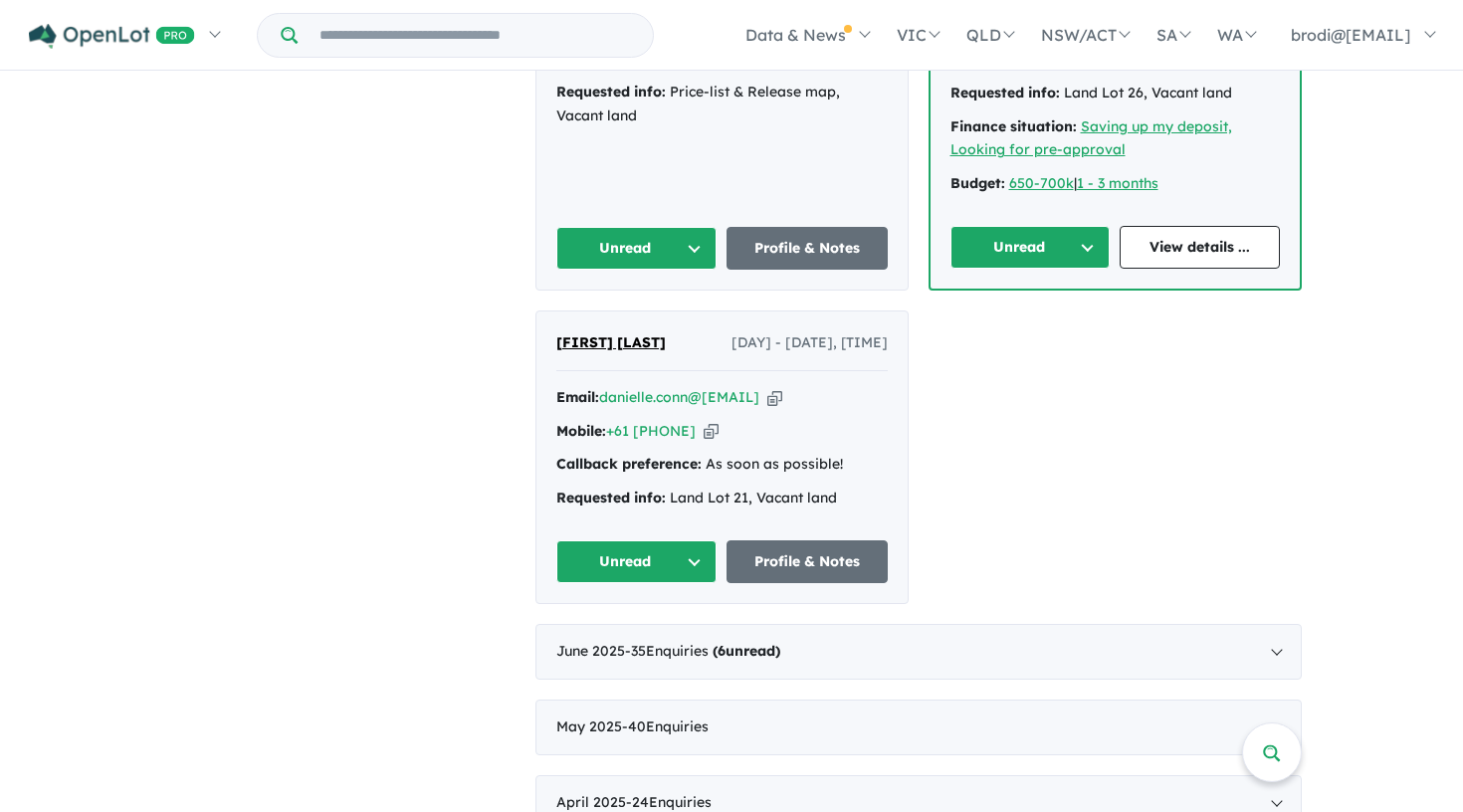 scroll, scrollTop: 3788, scrollLeft: 0, axis: vertical 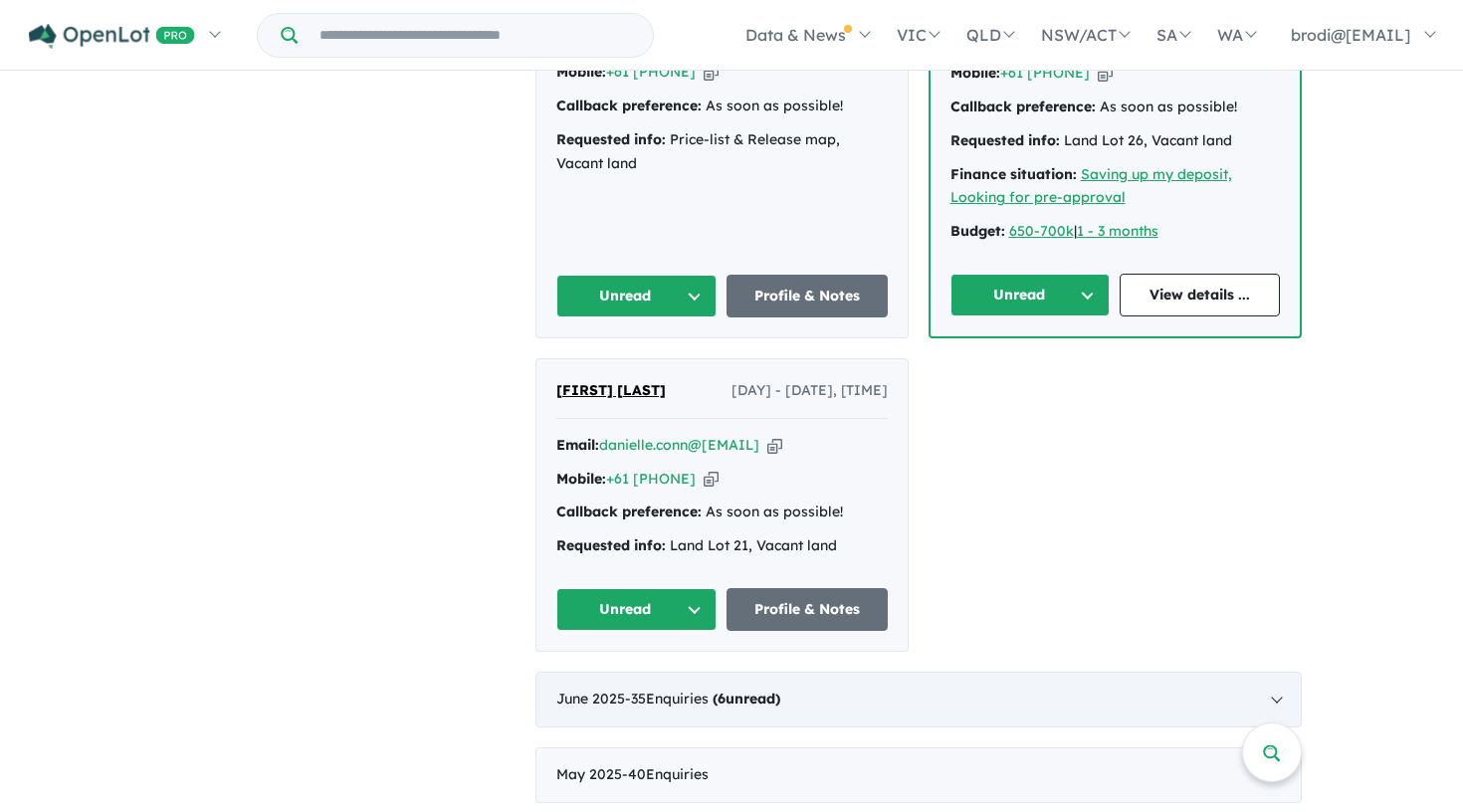 click on "-  35  Enquiries   ( 6  unread)" at bounding box center [703, 699] 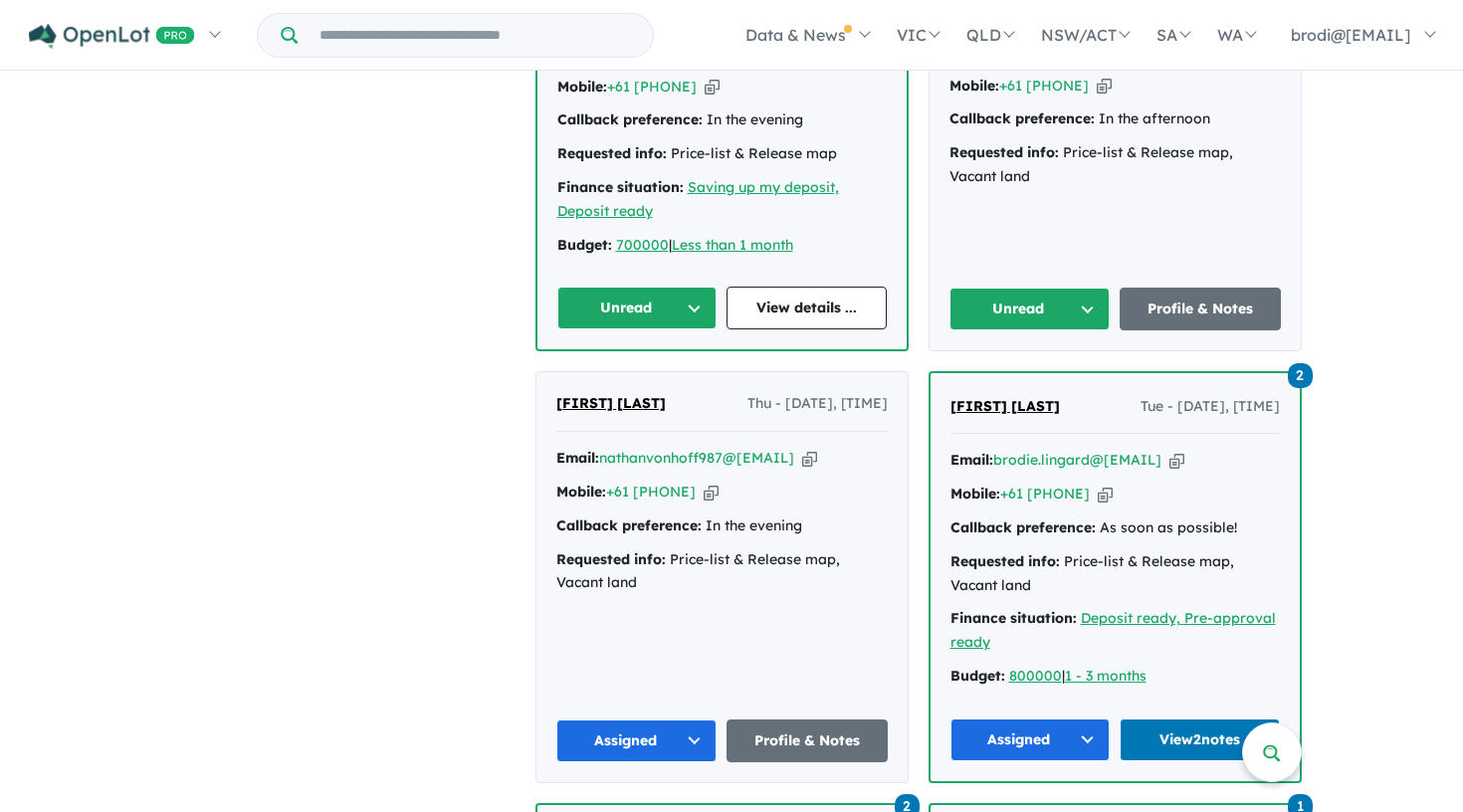 scroll, scrollTop: 1872, scrollLeft: 0, axis: vertical 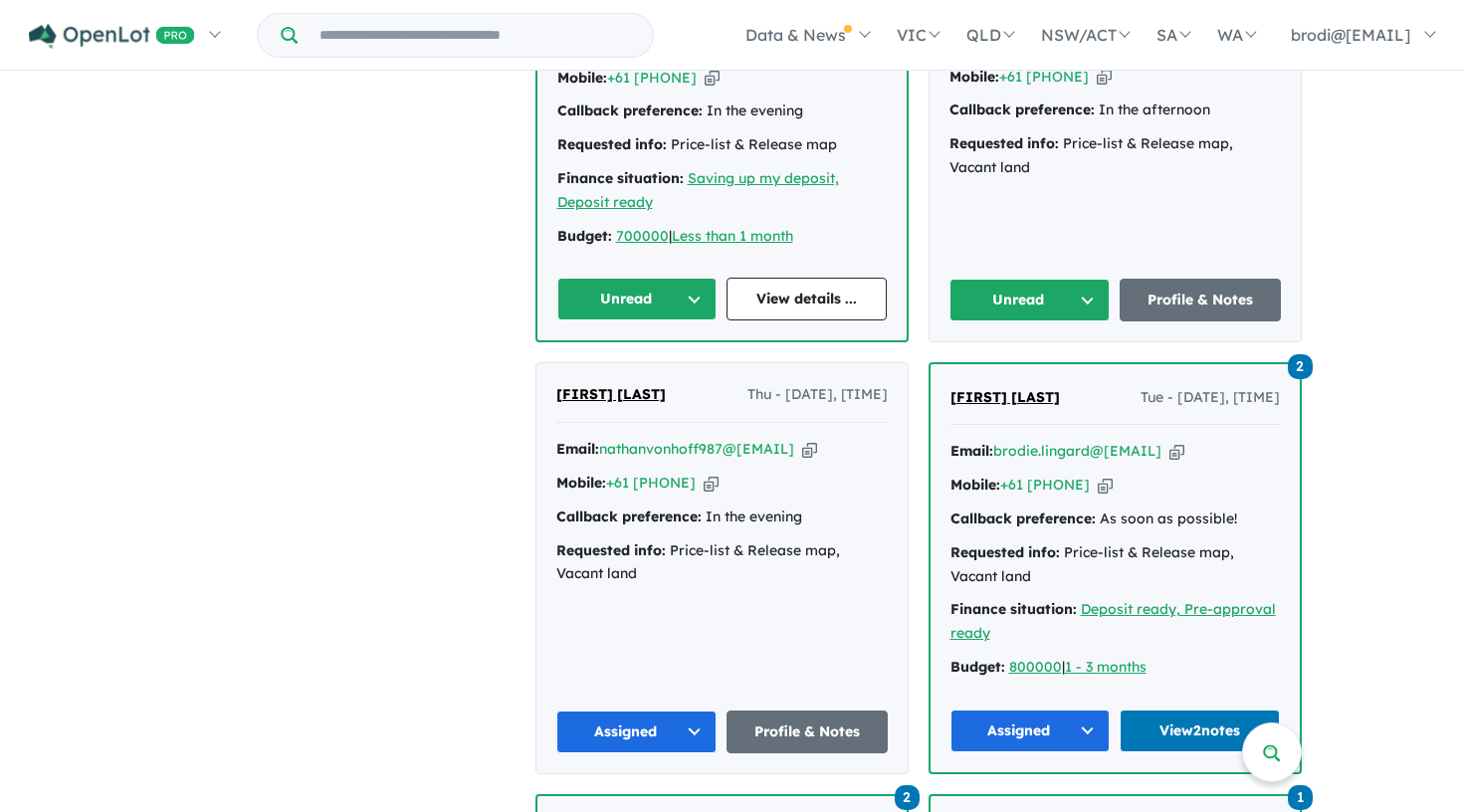 click on "Unread" at bounding box center [1030, 300] 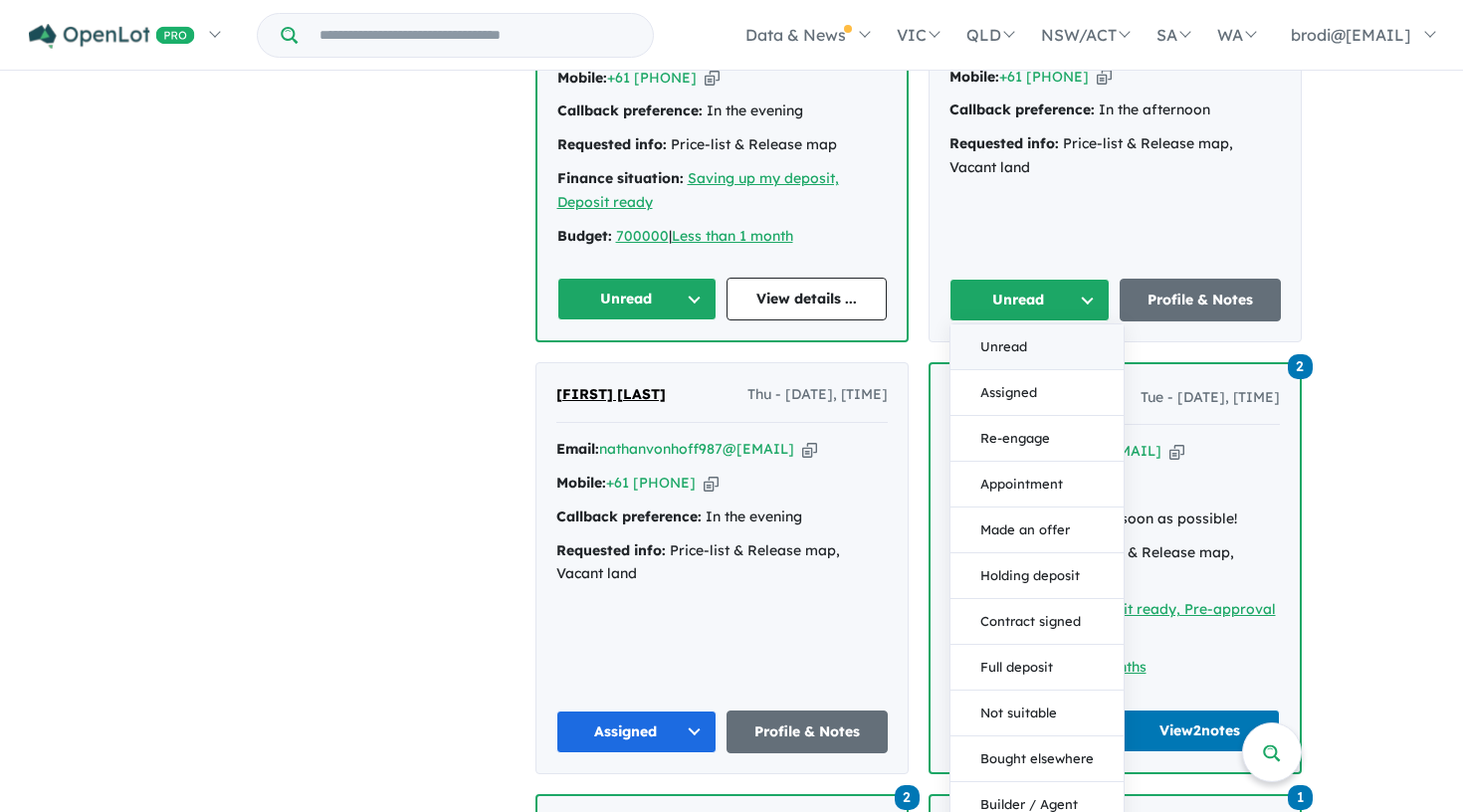 click on "Unread" at bounding box center (1037, 347) 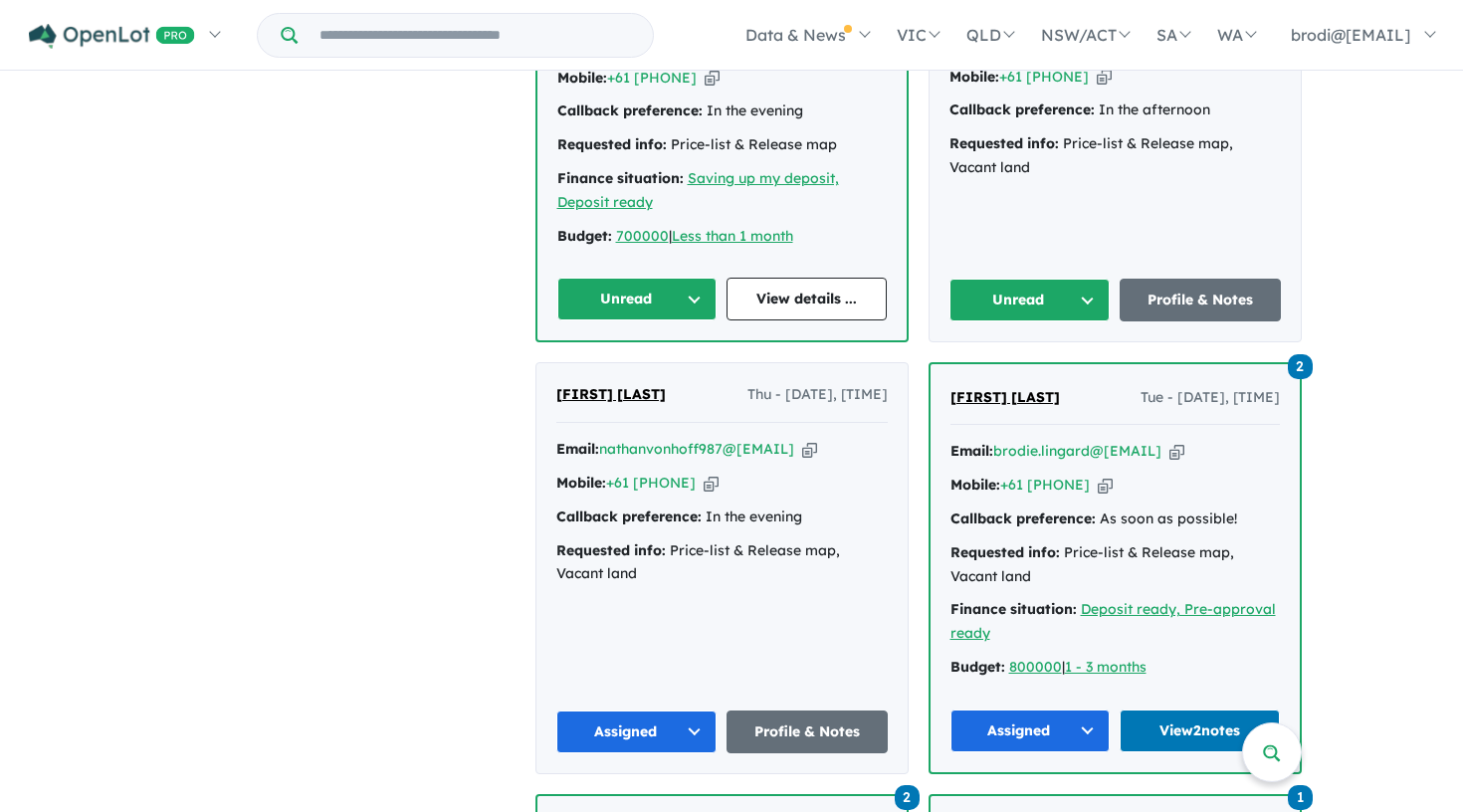 click on "[FIRST] [LAST] Fri - [DATE], [TIME] Email: bradyn@[EMAIL] Copied! Mobile: +61 [PHONE] Copied! Callback preference: In the afternoon Requested info: Price-list & Release map, Vacant land Unread Unread Assigned Re-engage Appointment Made an offer Holding deposit Contract signed Full deposit Not suitable Bought elsewhere Builder / Agent Duplicate No response Profile & Notes" at bounding box center [1115, 149] 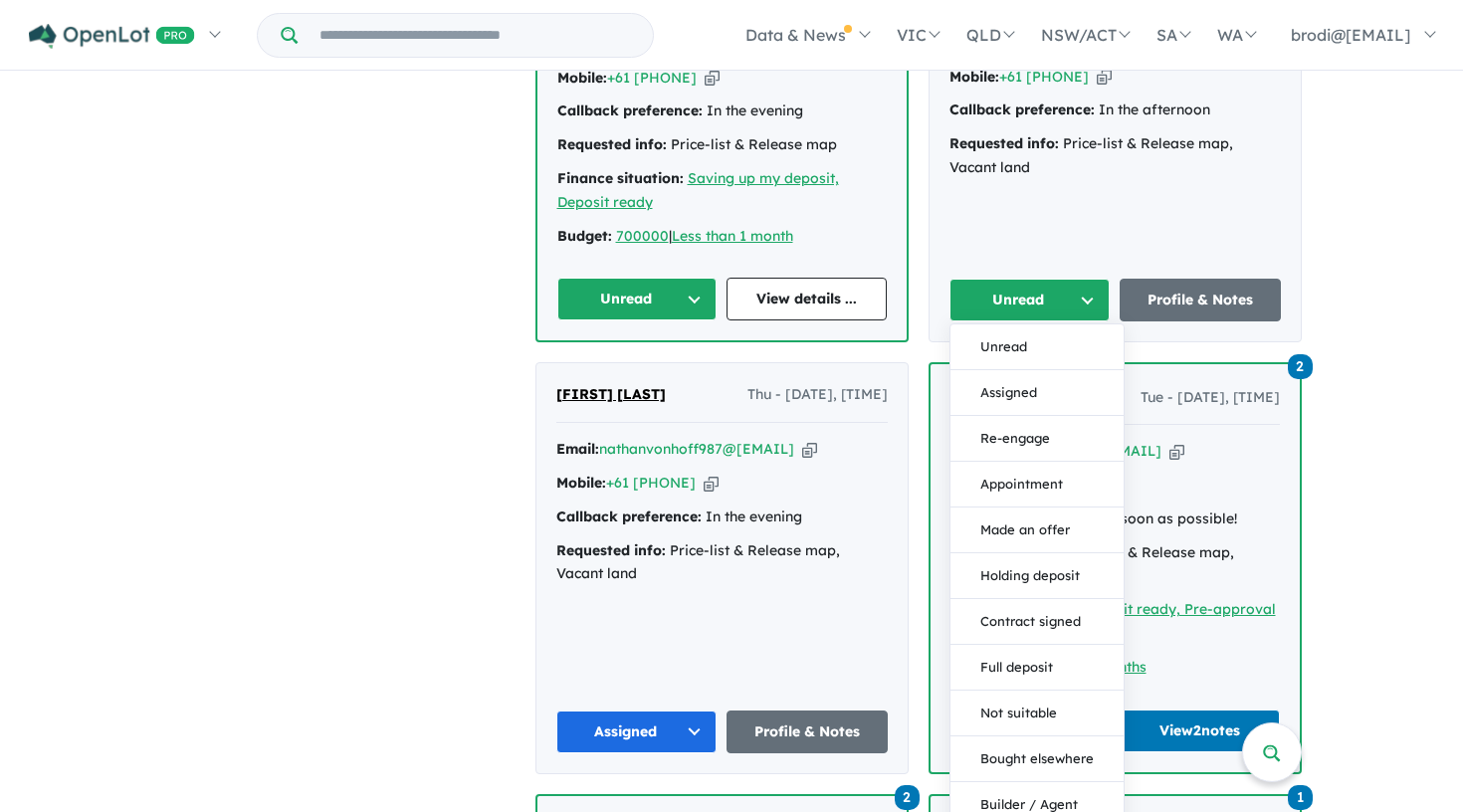 click on "Assigned" at bounding box center [1037, 393] 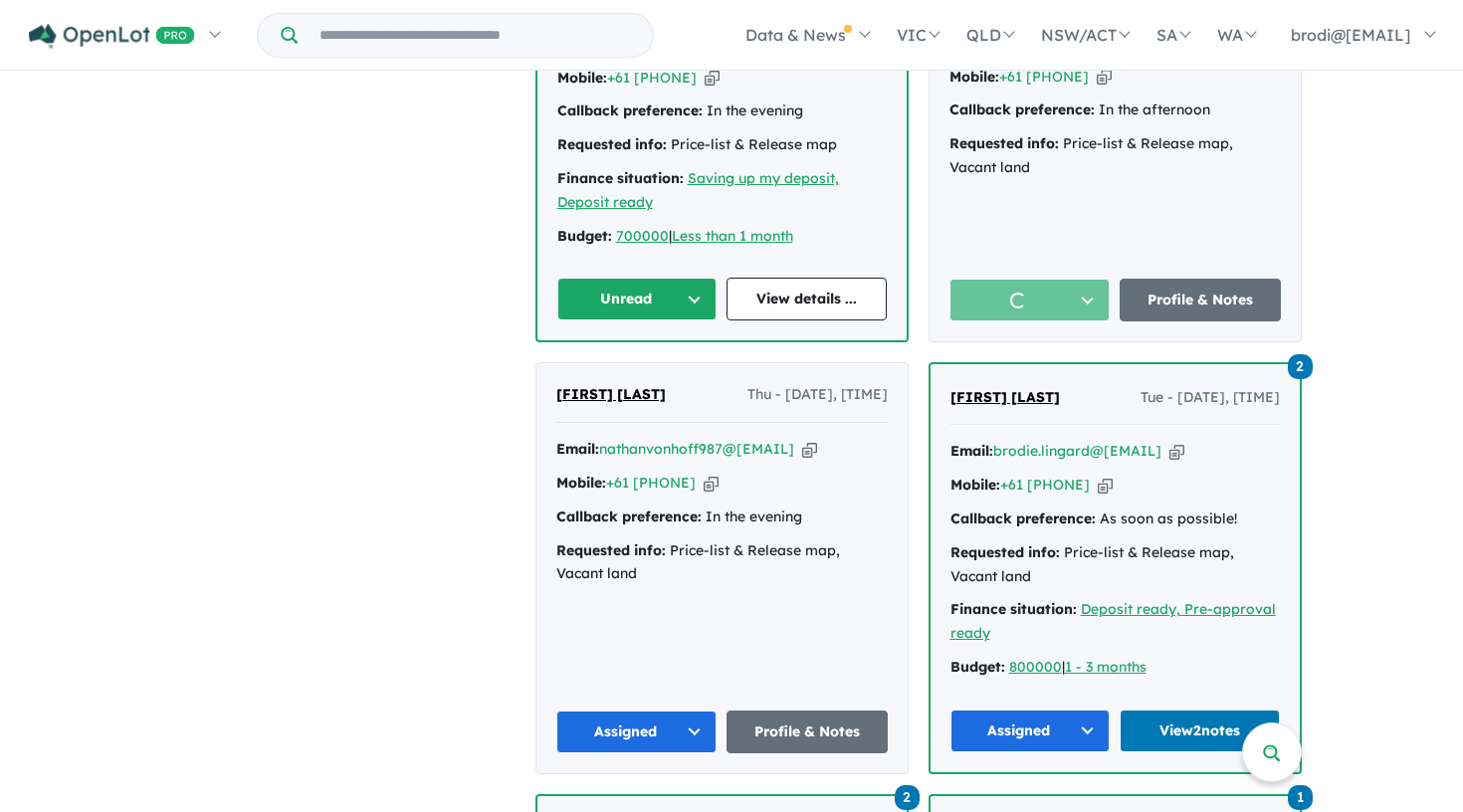 click on "Unread" at bounding box center (637, 299) 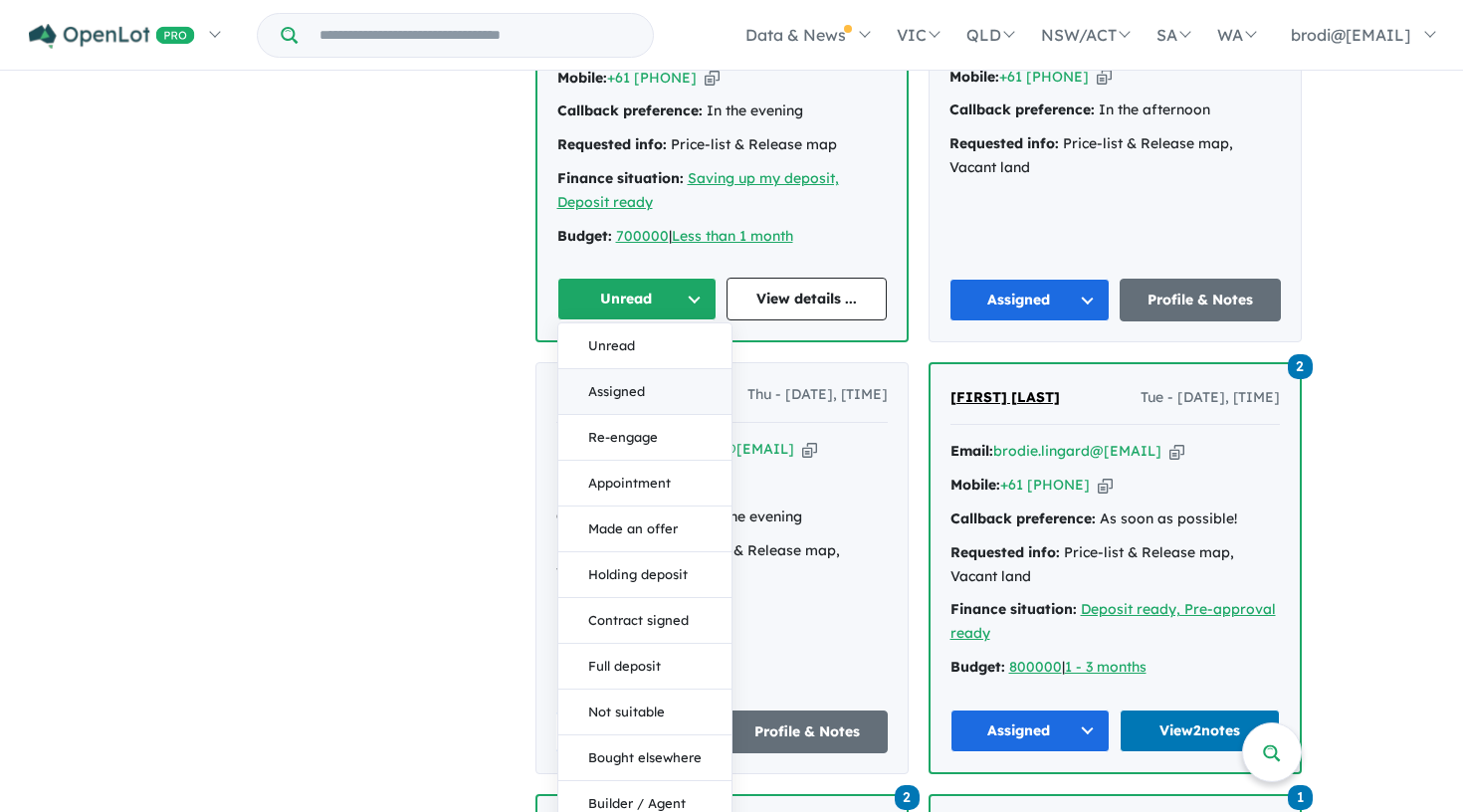 click on "Assigned" at bounding box center [645, 392] 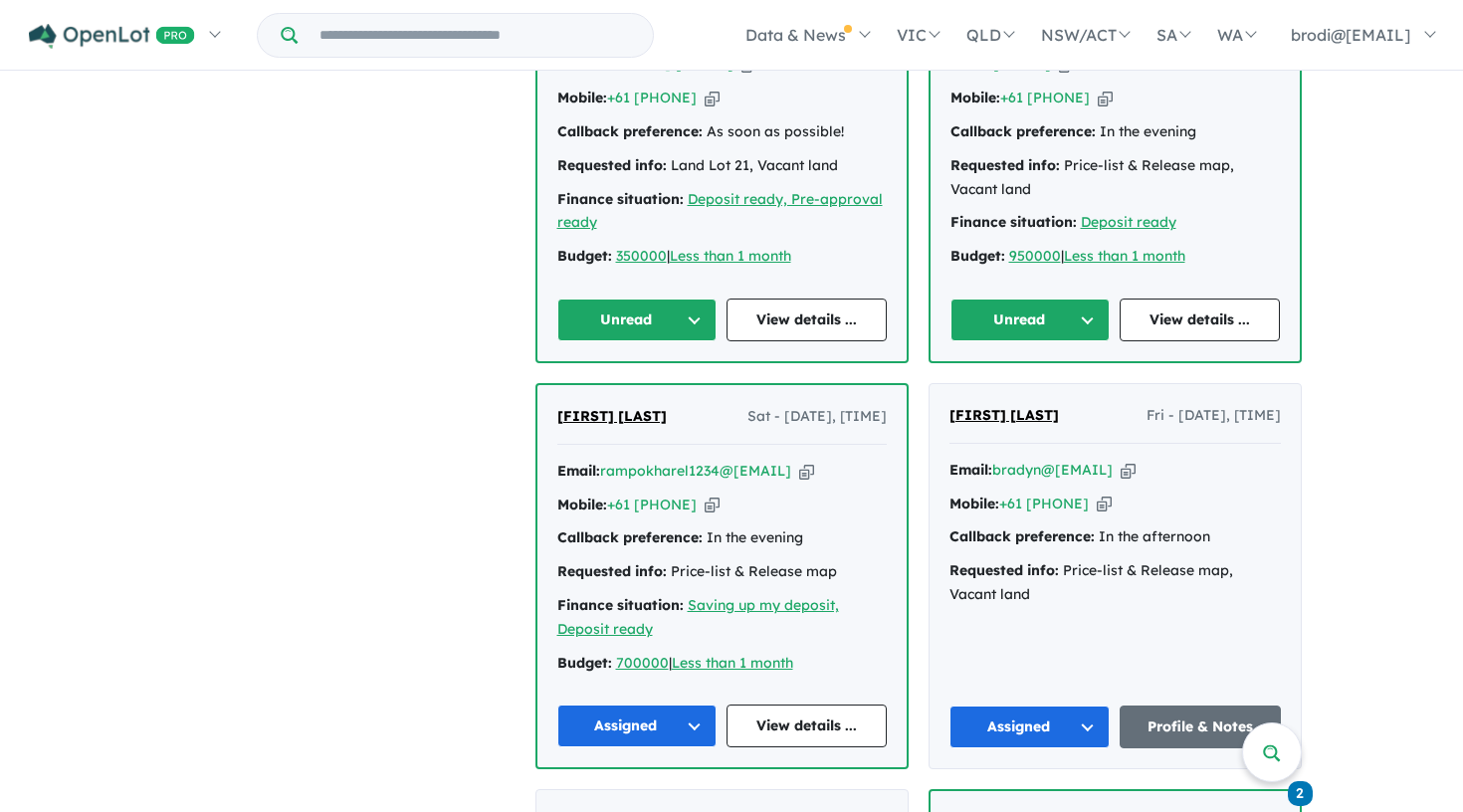 scroll, scrollTop: 1443, scrollLeft: 0, axis: vertical 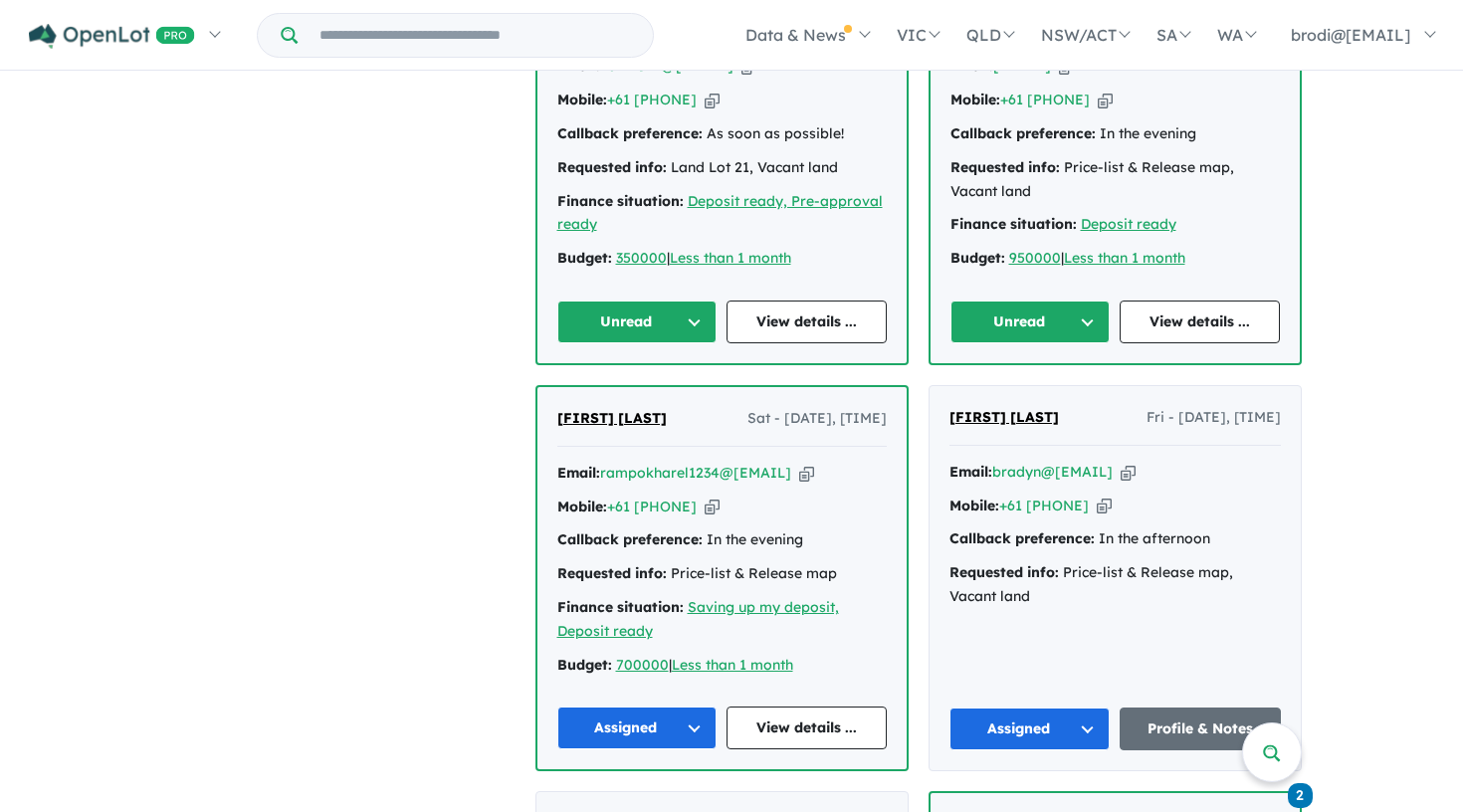 click on "Unread" at bounding box center (637, 321) 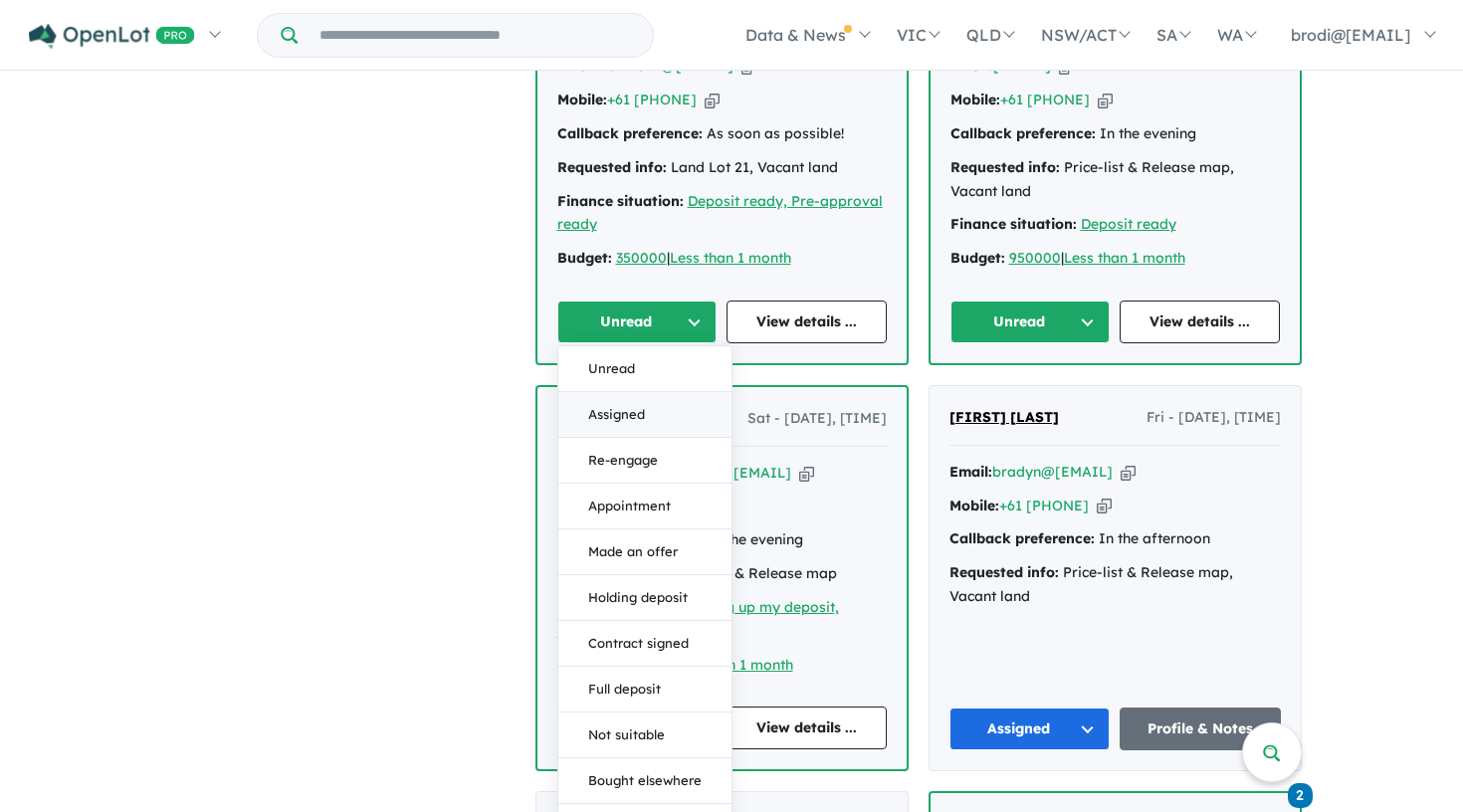 click on "Assigned" at bounding box center [645, 415] 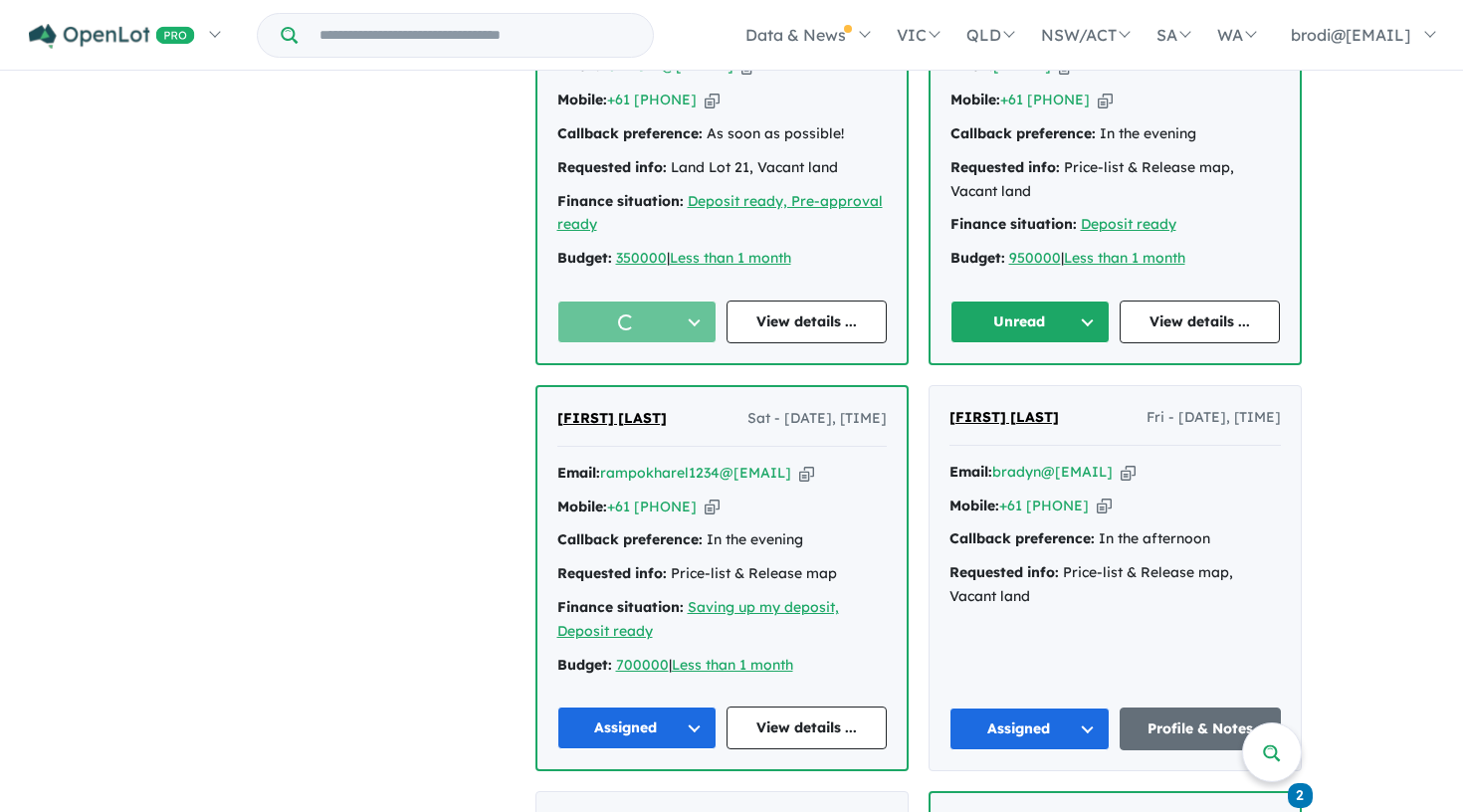click on "Unread" at bounding box center (1030, 321) 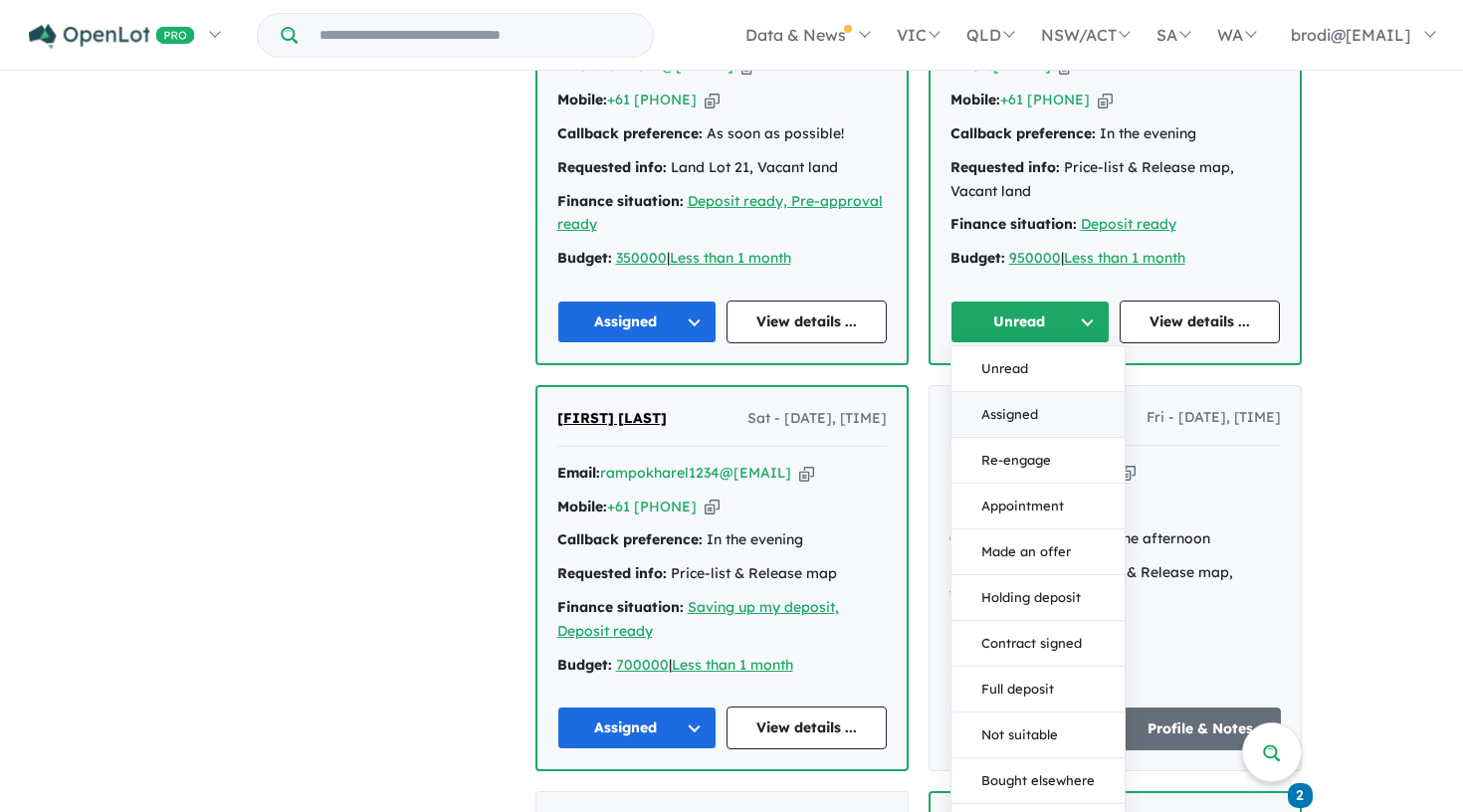 click on "Assigned" at bounding box center [1038, 415] 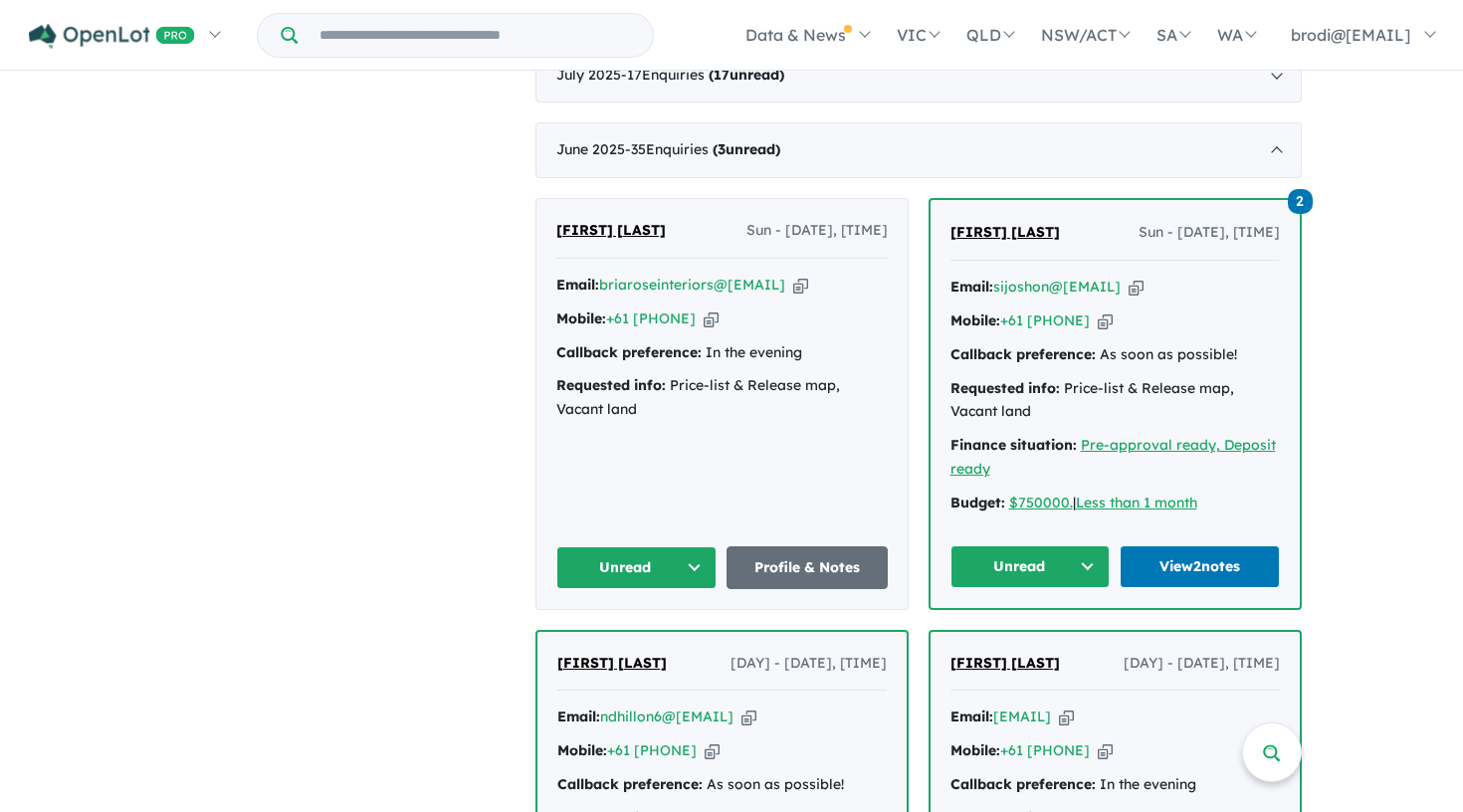scroll, scrollTop: 791, scrollLeft: 0, axis: vertical 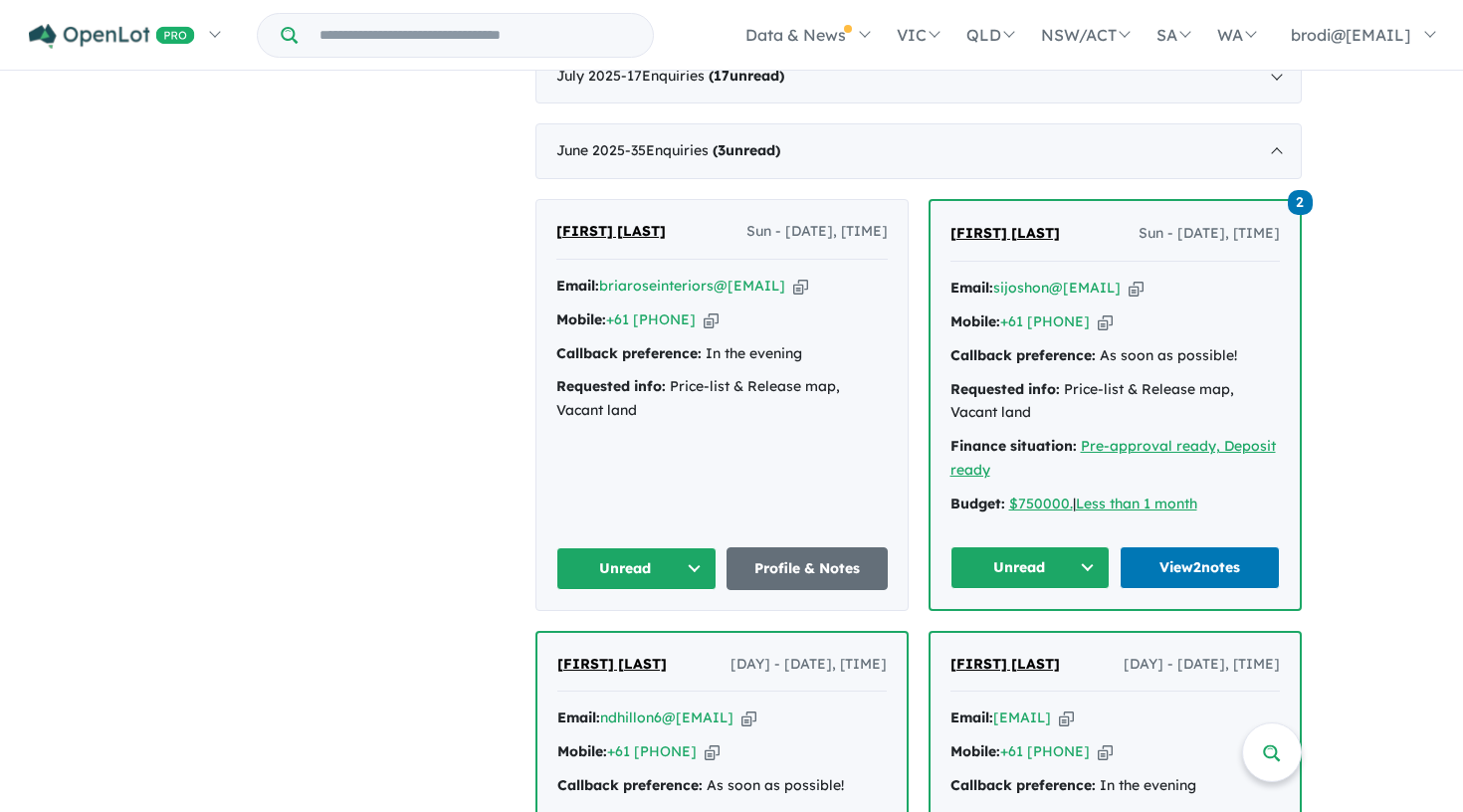 click on "Unread" at bounding box center [1030, 567] 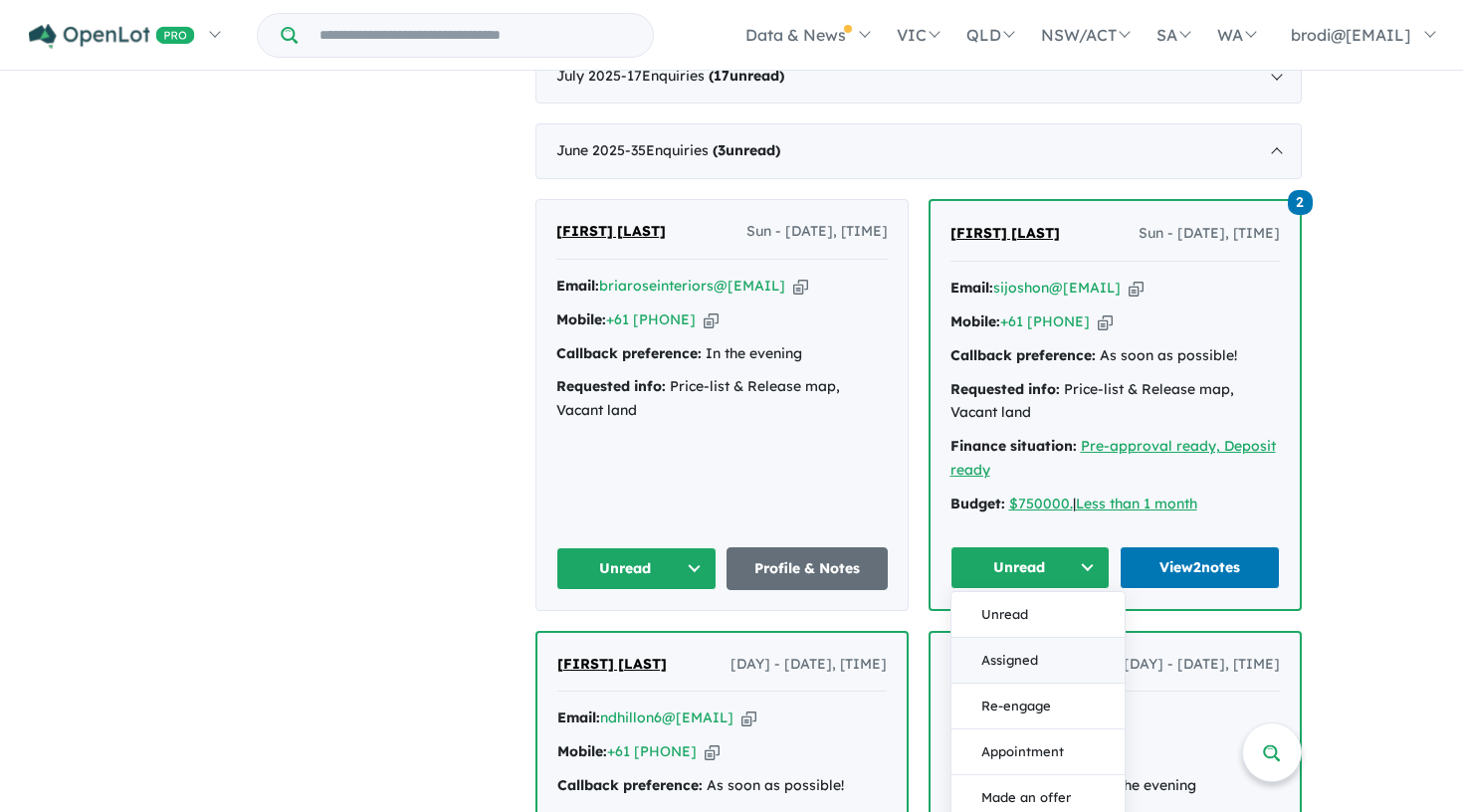 click on "Assigned" at bounding box center [1038, 661] 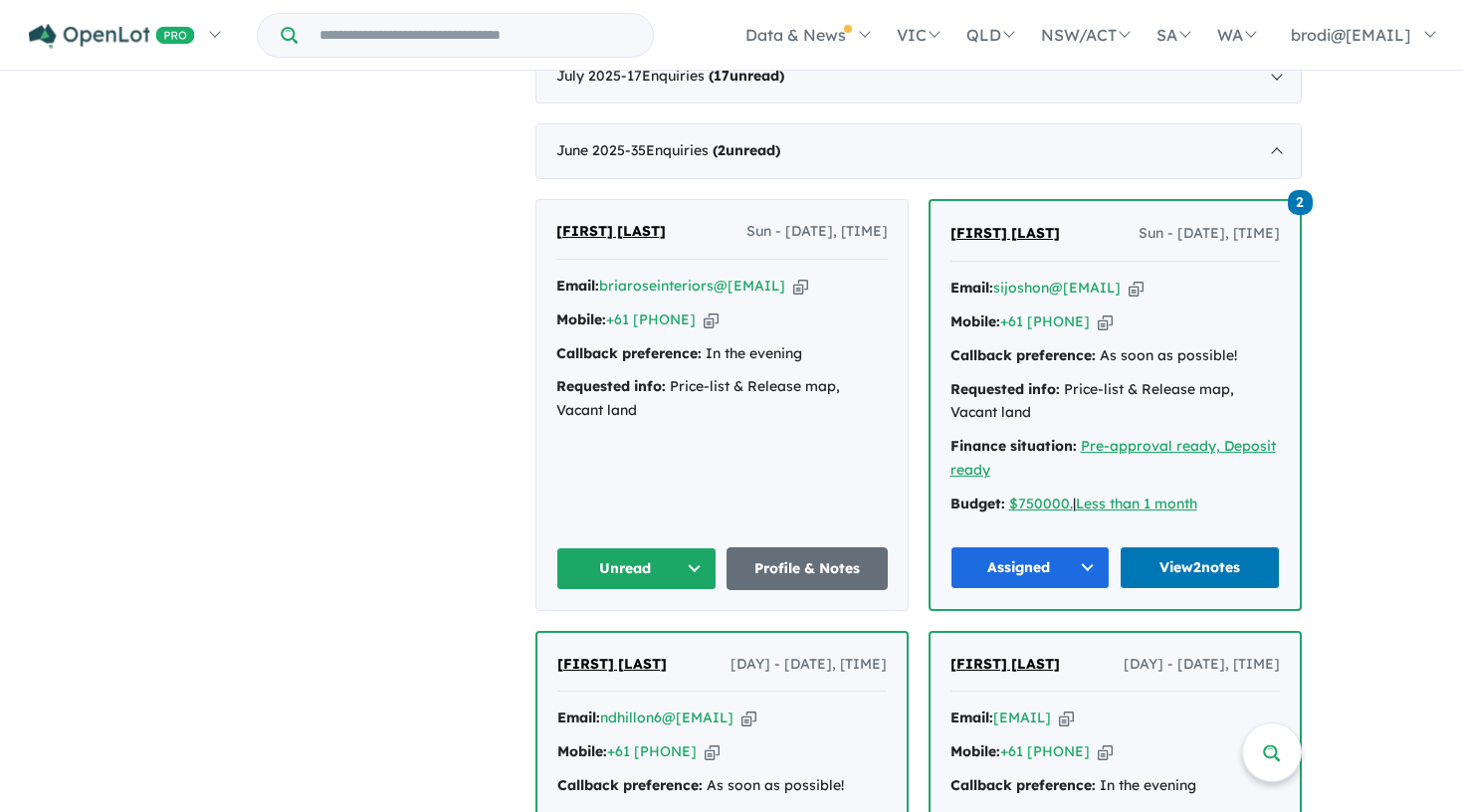 click on "Unread" at bounding box center (637, 568) 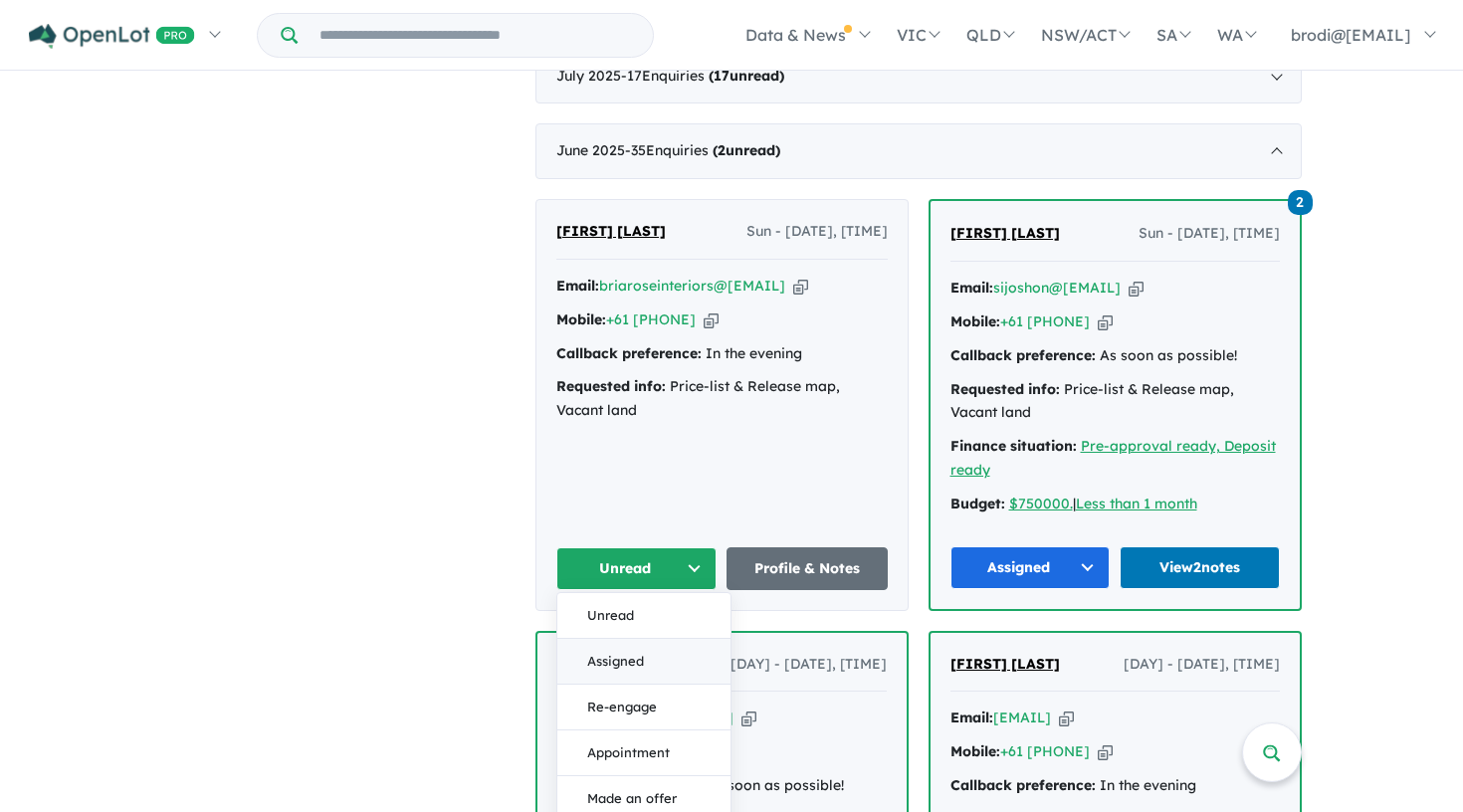 click on "Assigned" at bounding box center (644, 662) 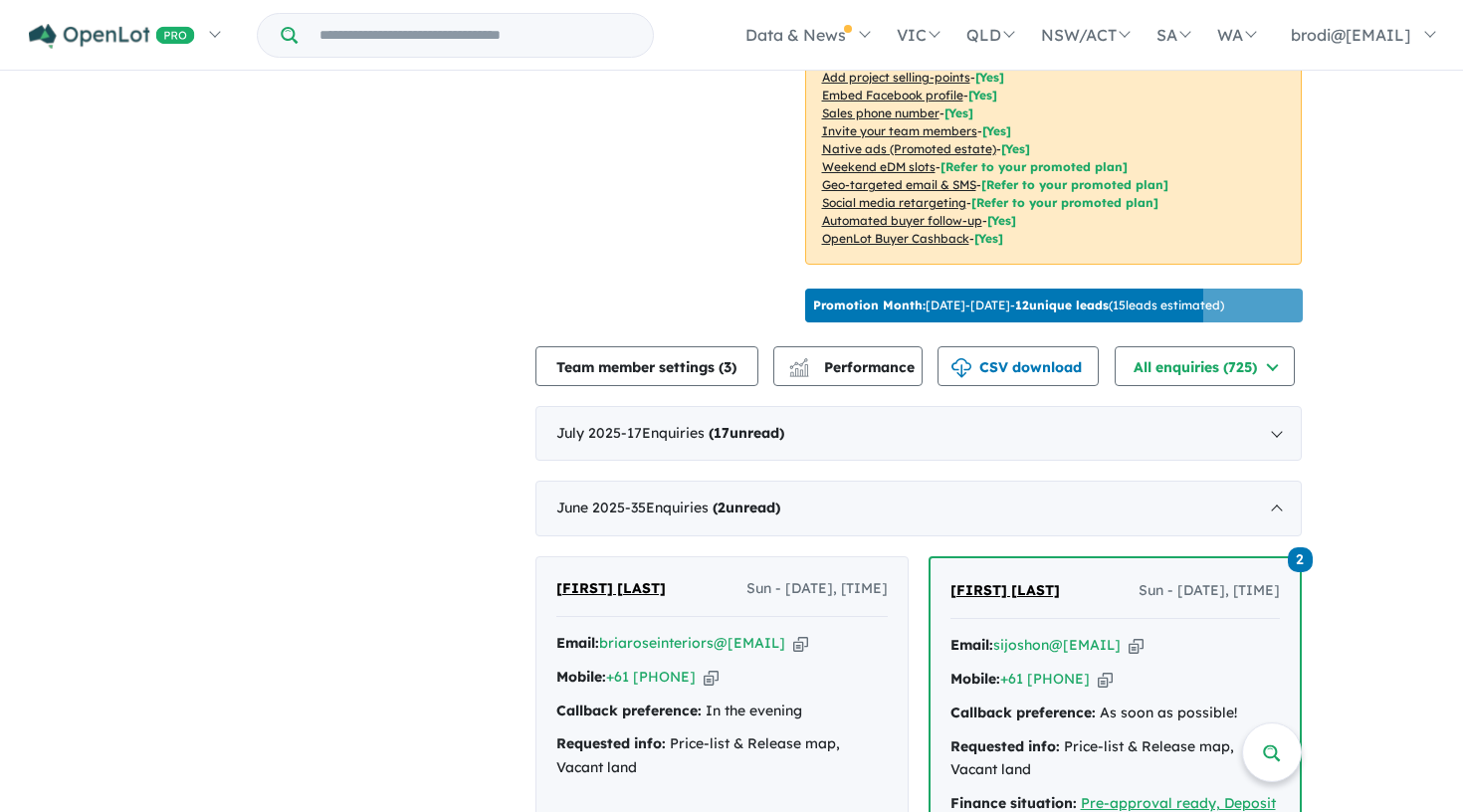 scroll, scrollTop: 381, scrollLeft: 0, axis: vertical 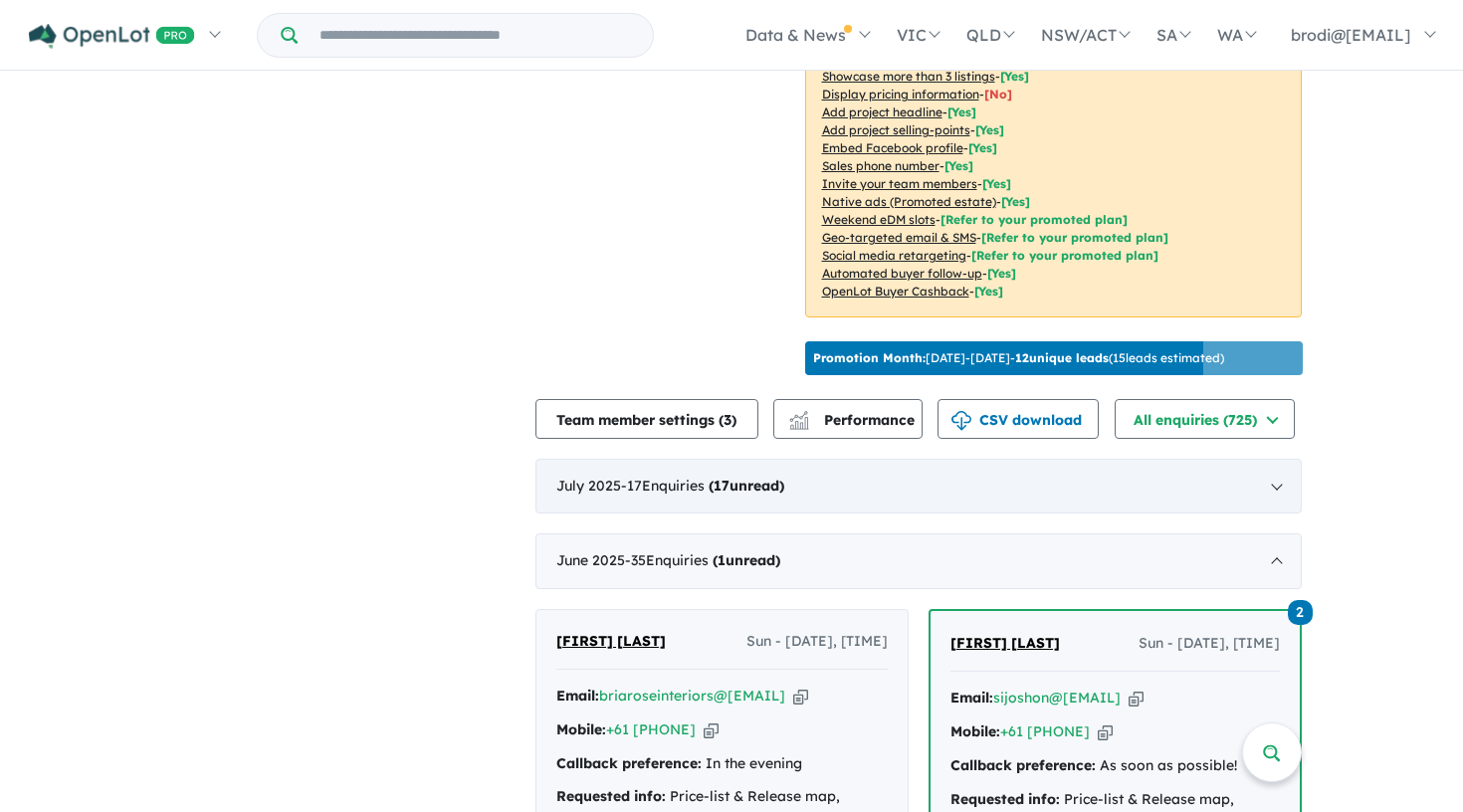 click on "[DATE] - 17 Enquir ies (17 unread)" at bounding box center (919, 487) 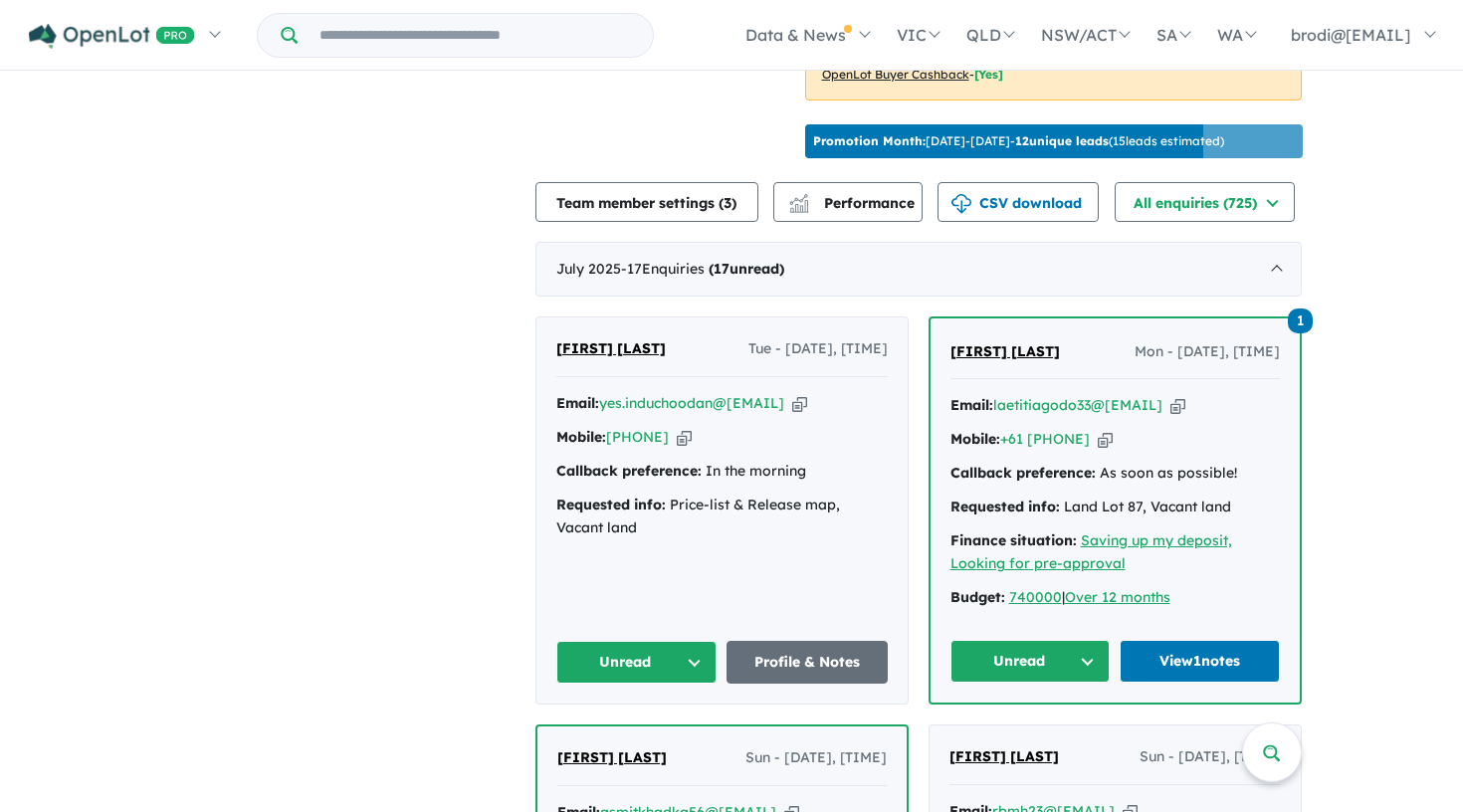 scroll, scrollTop: 780, scrollLeft: 0, axis: vertical 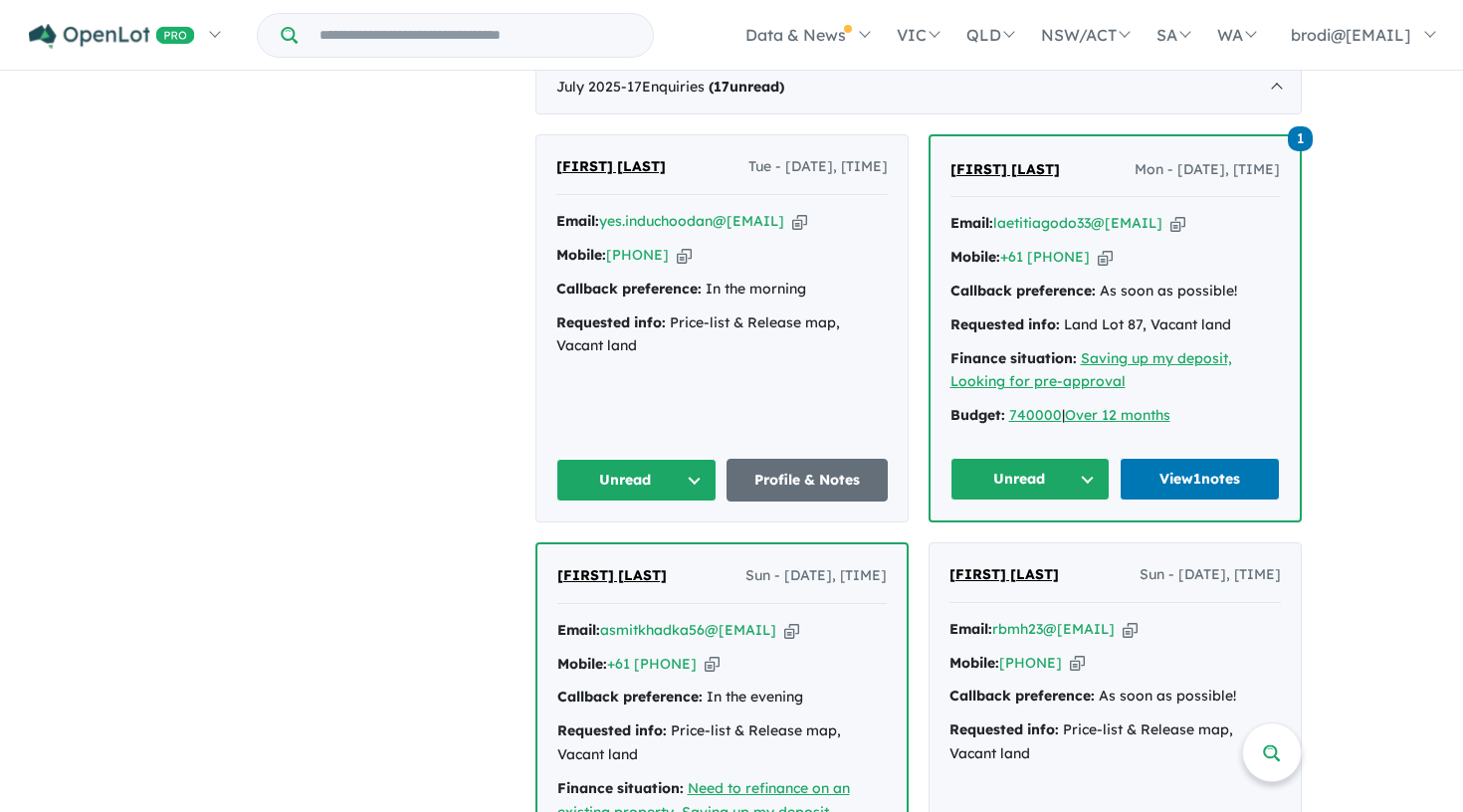 click on "Unread" at bounding box center (637, 480) 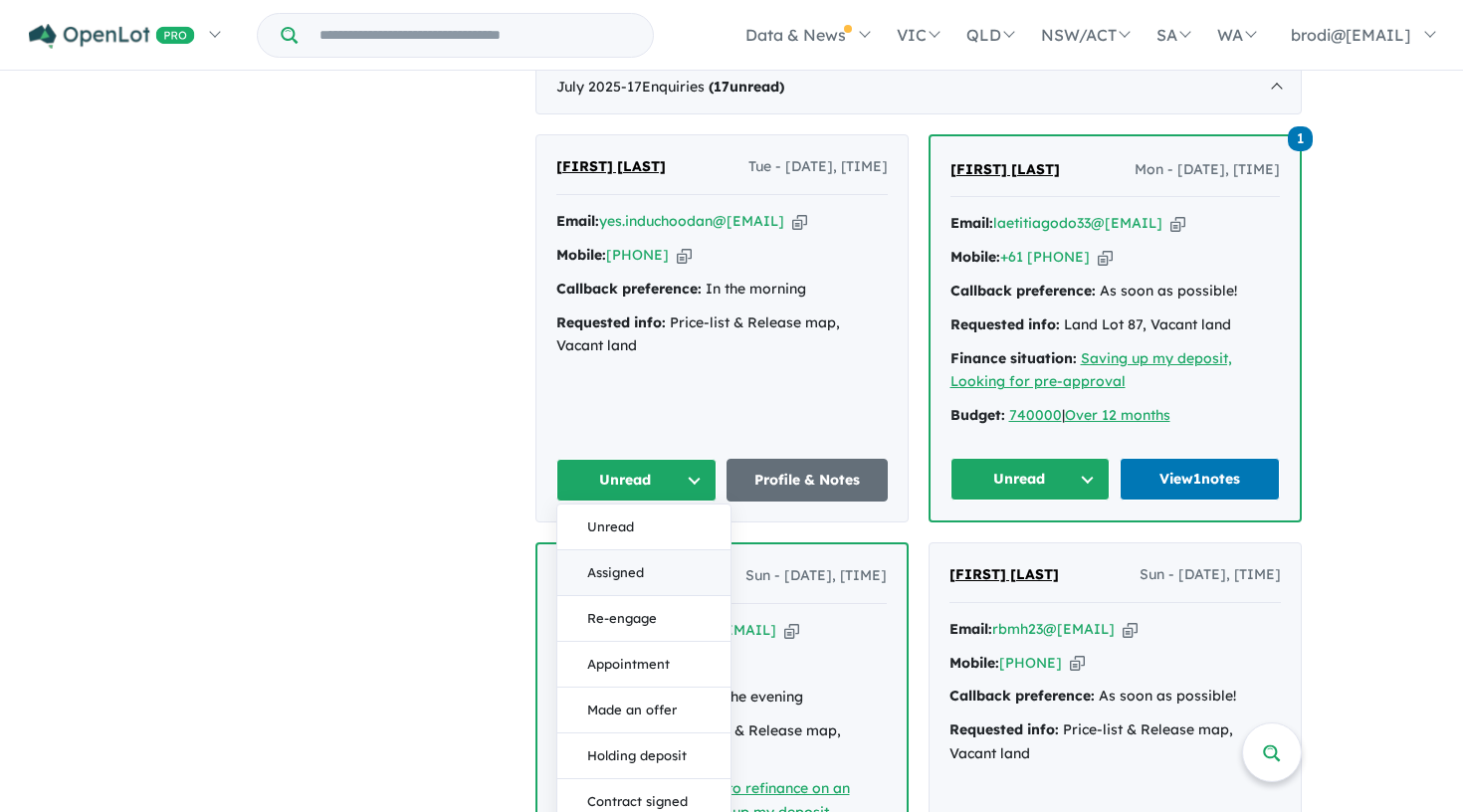 click on "Assigned" at bounding box center [644, 573] 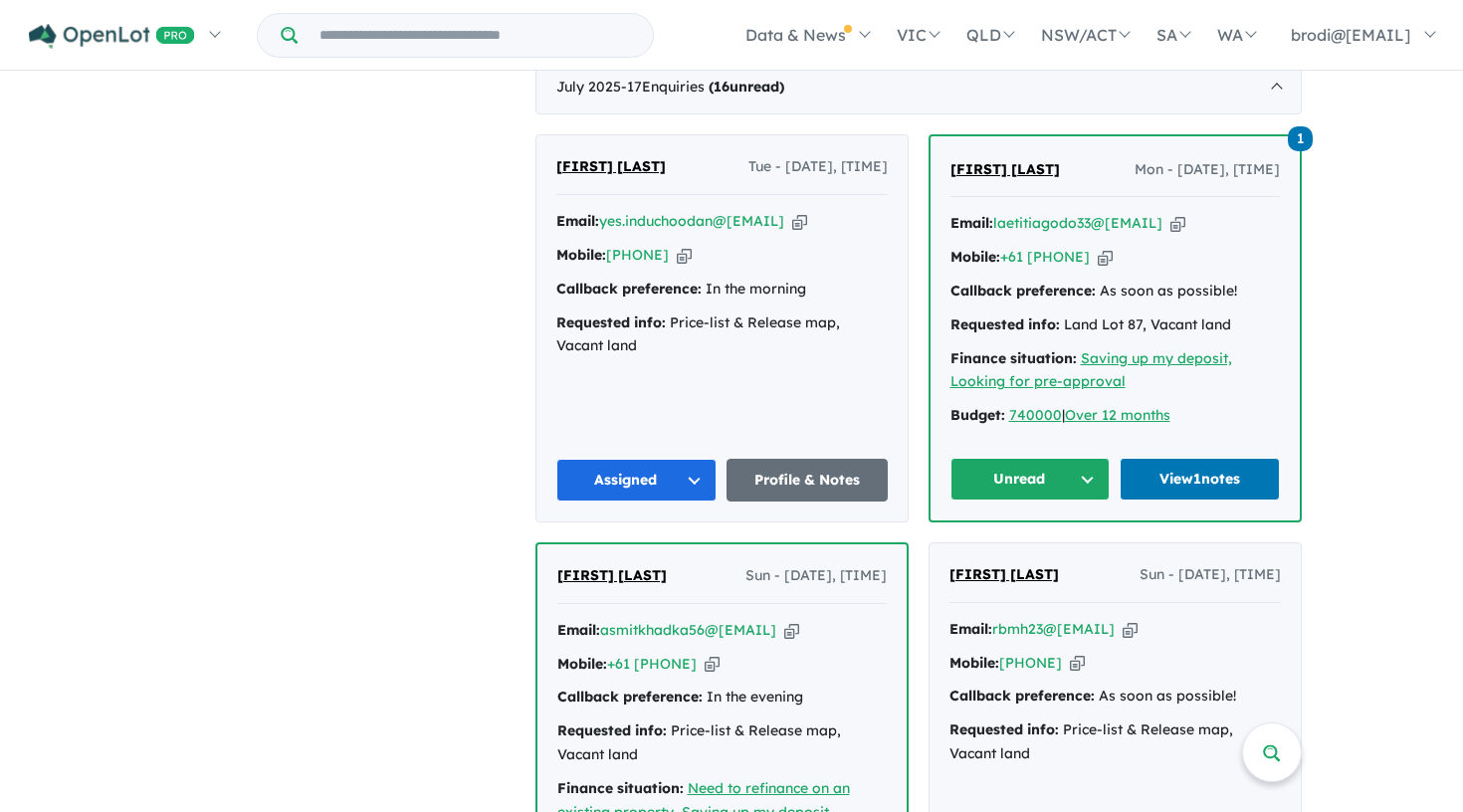 click on "Unread" at bounding box center [1030, 479] 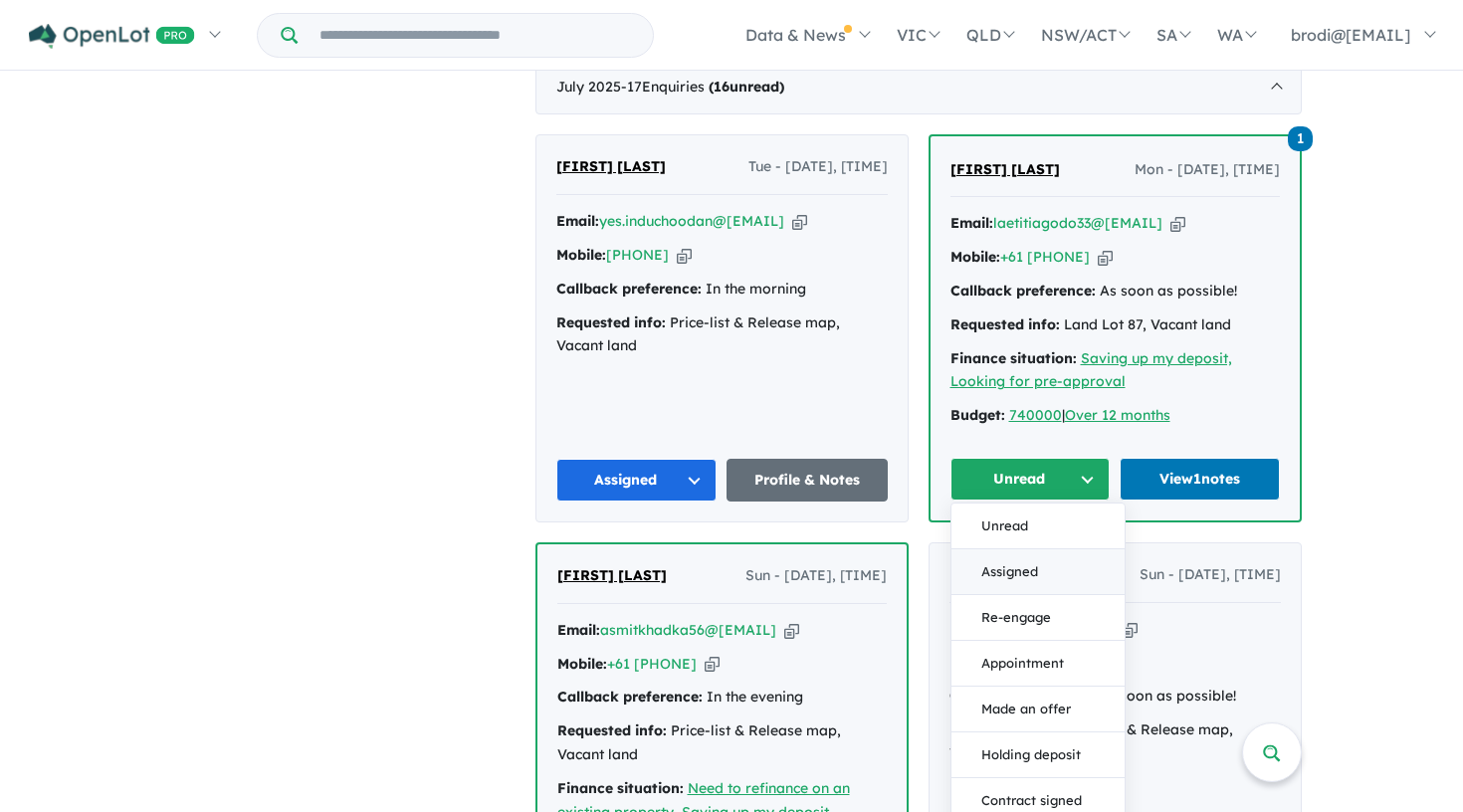 click on "Assigned" at bounding box center (1038, 572) 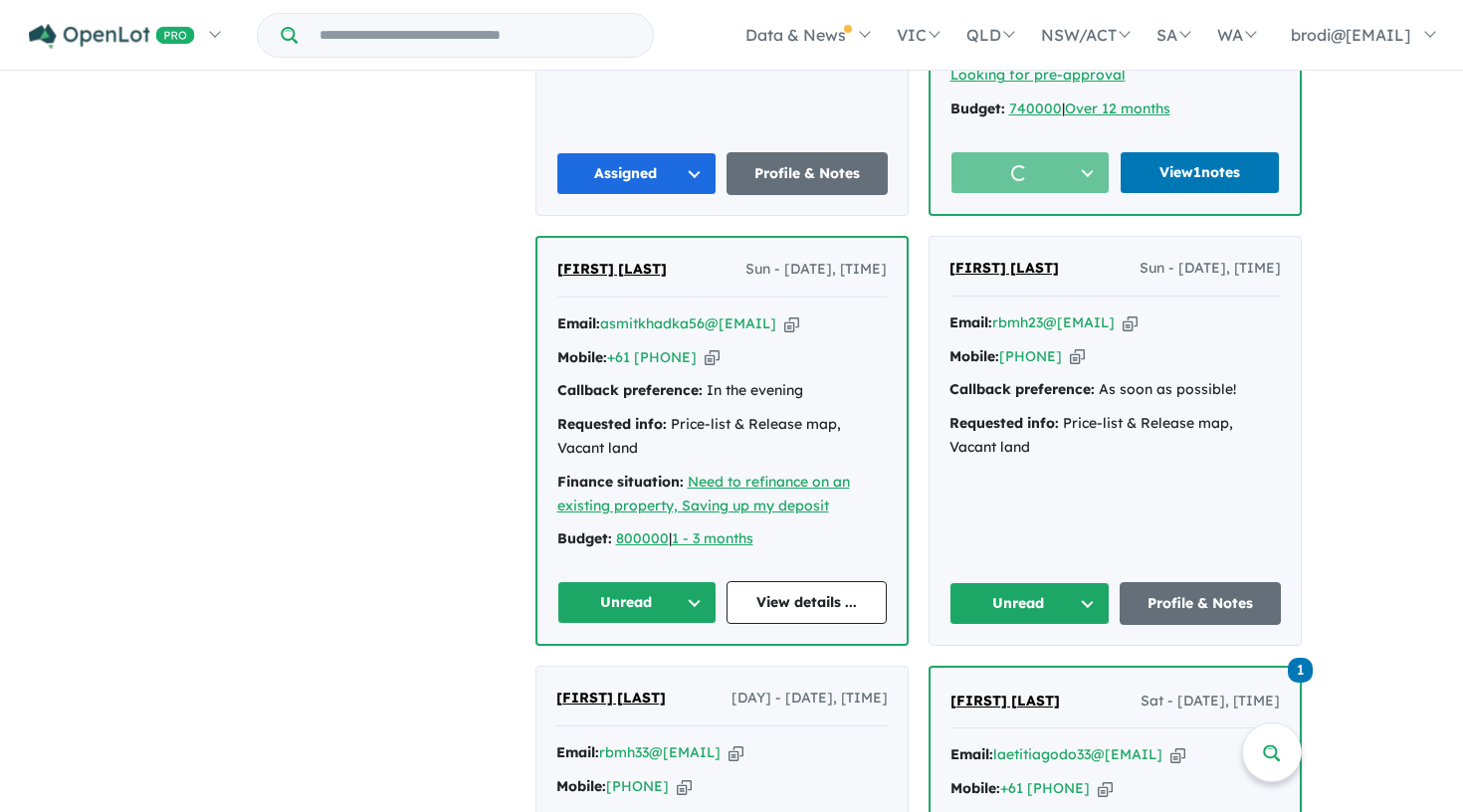 scroll, scrollTop: 1098, scrollLeft: 0, axis: vertical 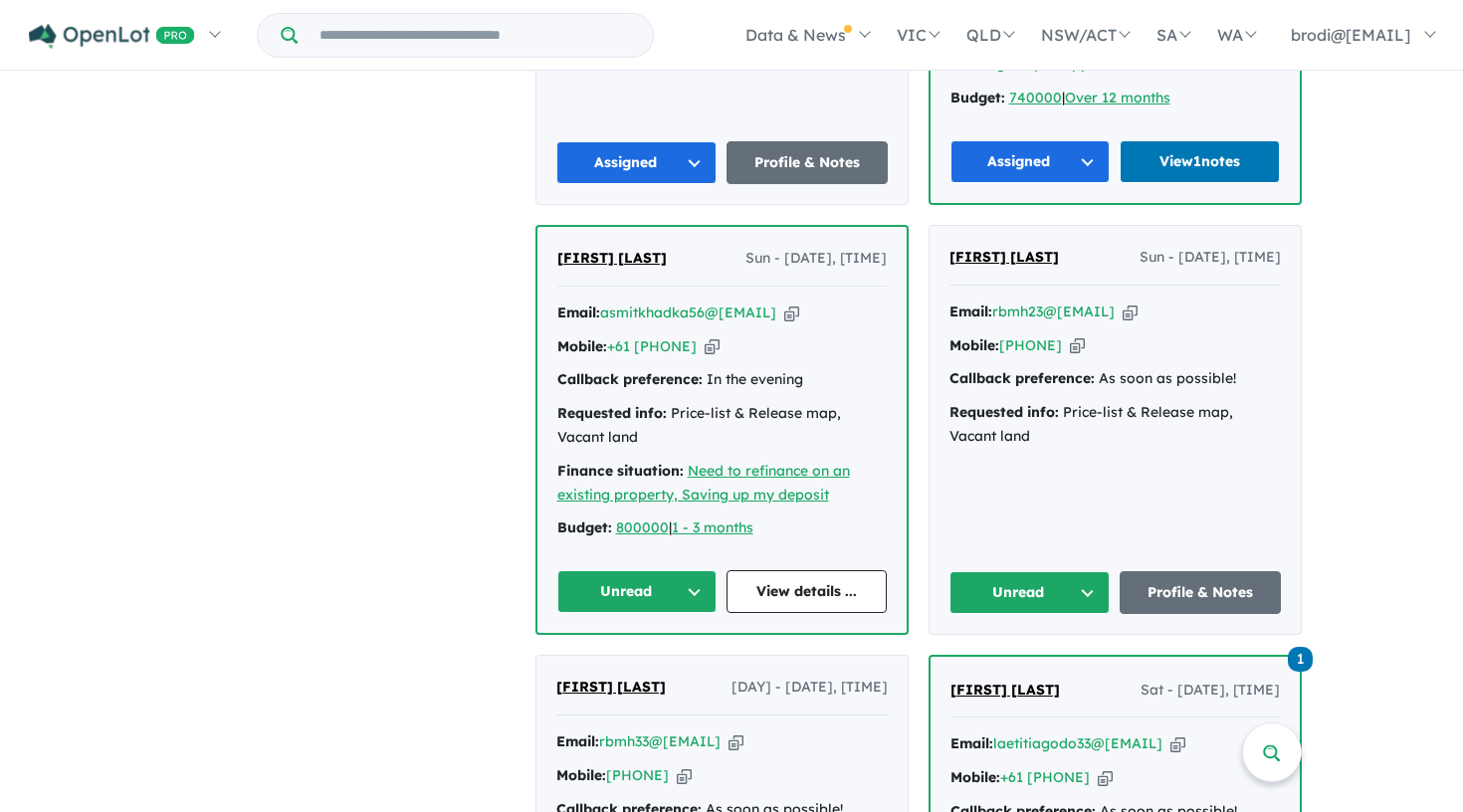click on "Unread" at bounding box center [637, 591] 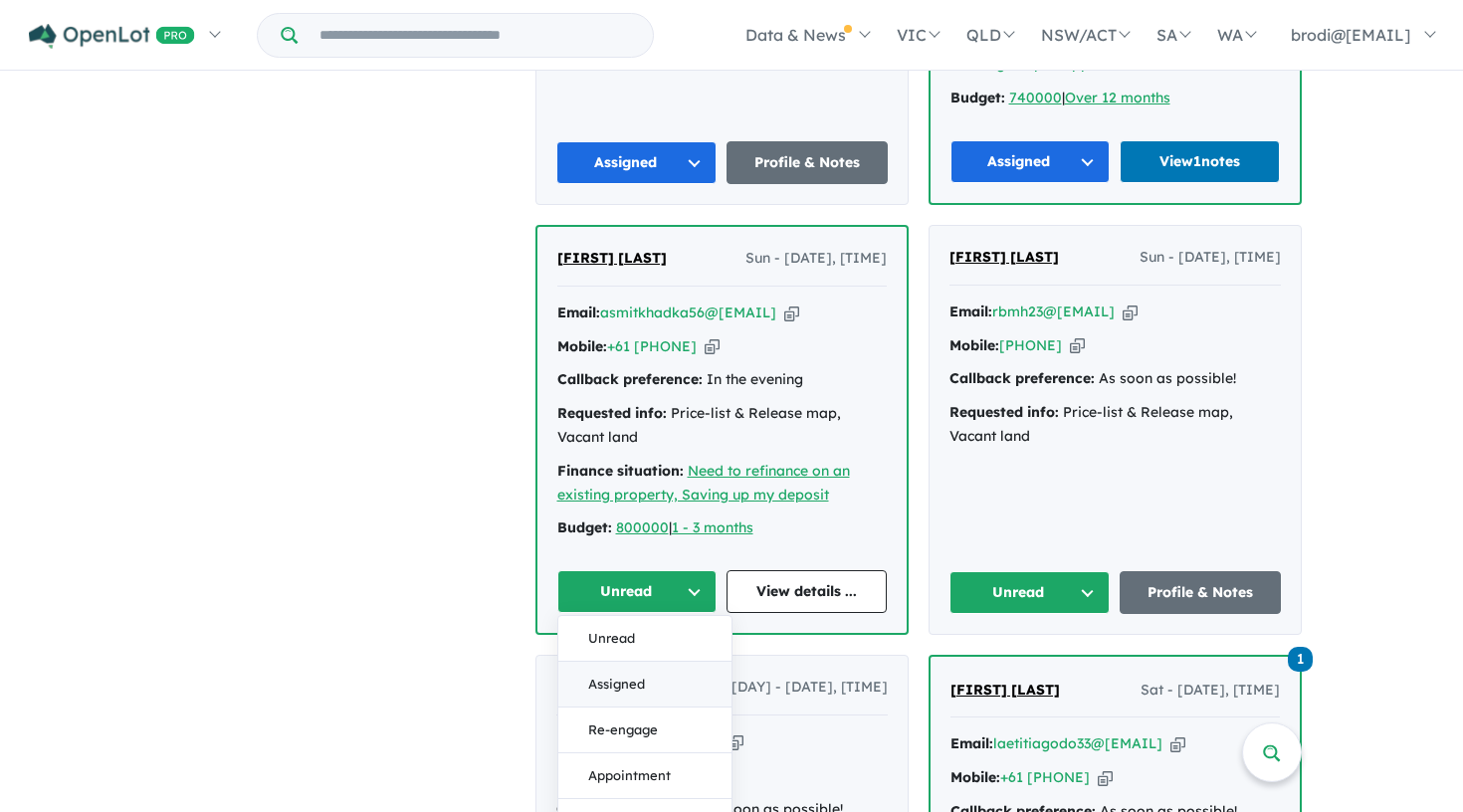 click on "Assigned" at bounding box center [645, 685] 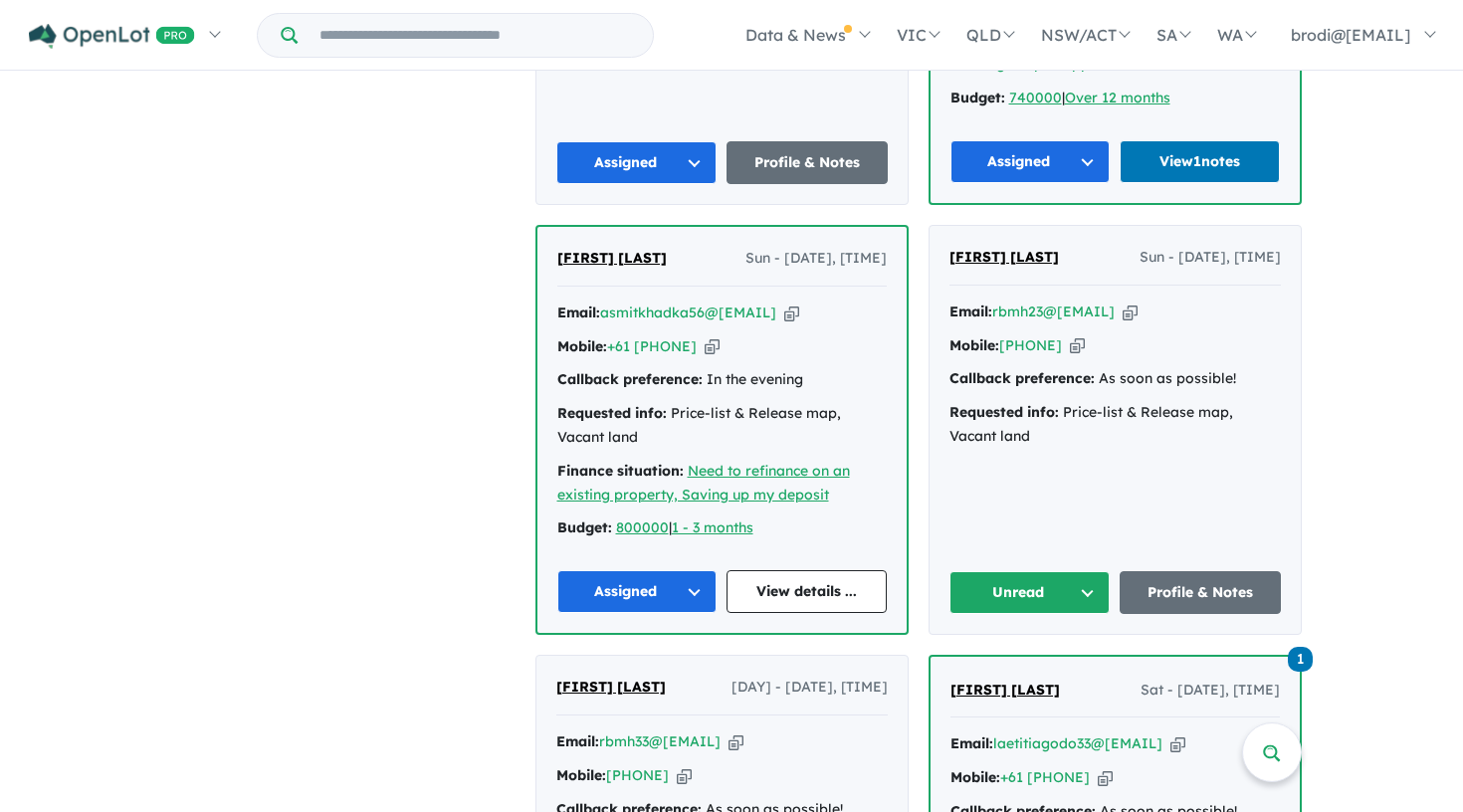 click on "Unread" at bounding box center (1030, 592) 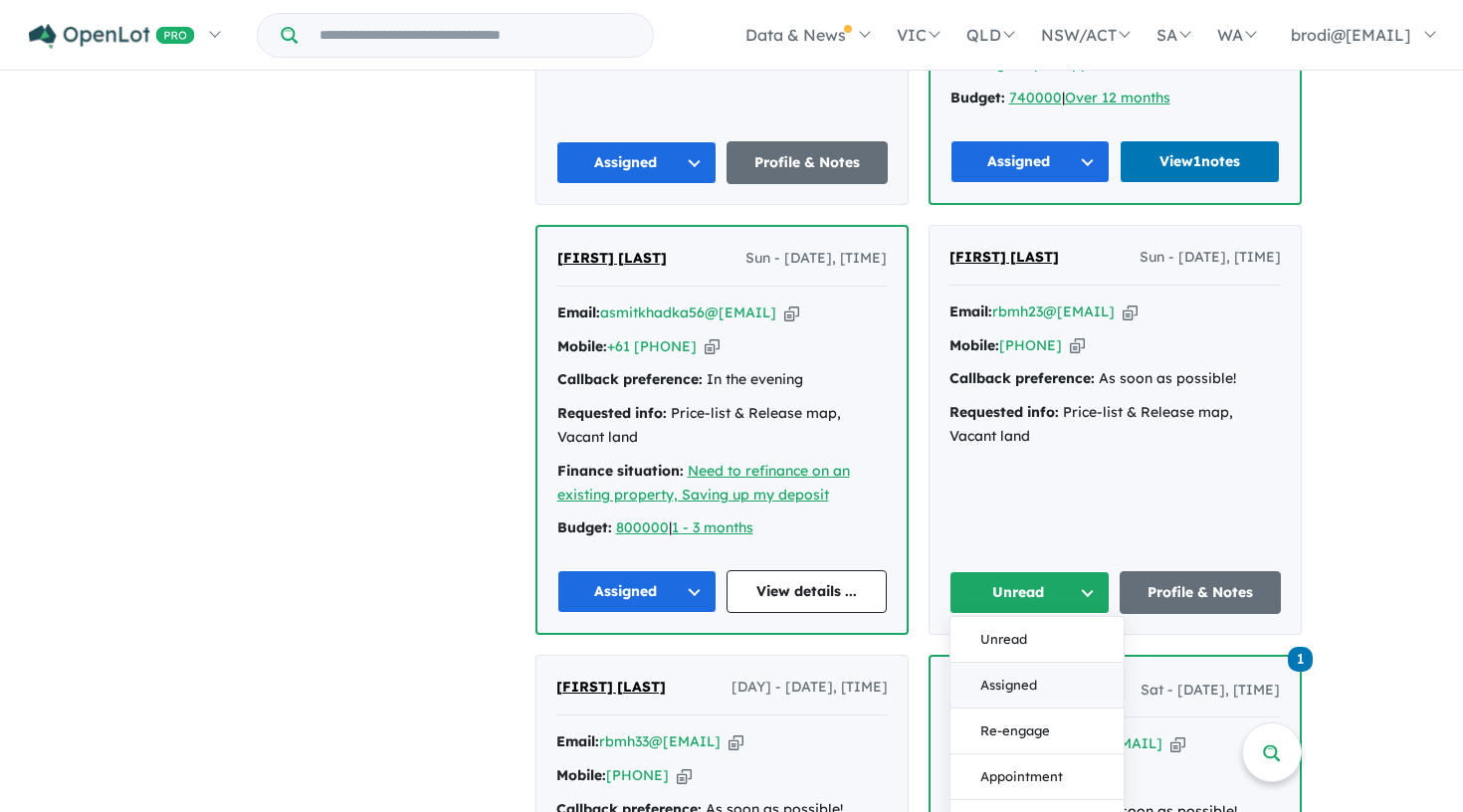 click on "Assigned" at bounding box center [1037, 686] 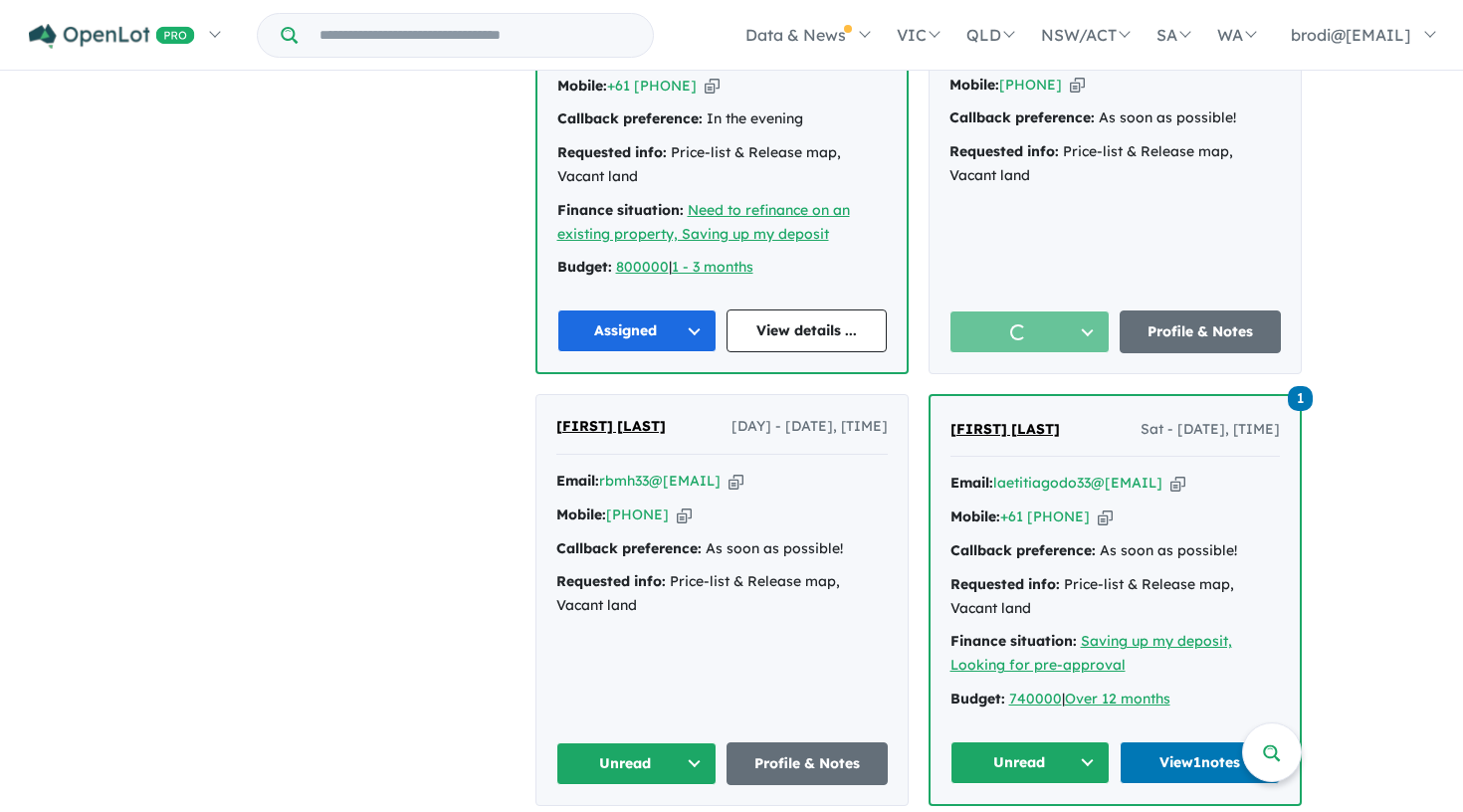 scroll, scrollTop: 1644, scrollLeft: 0, axis: vertical 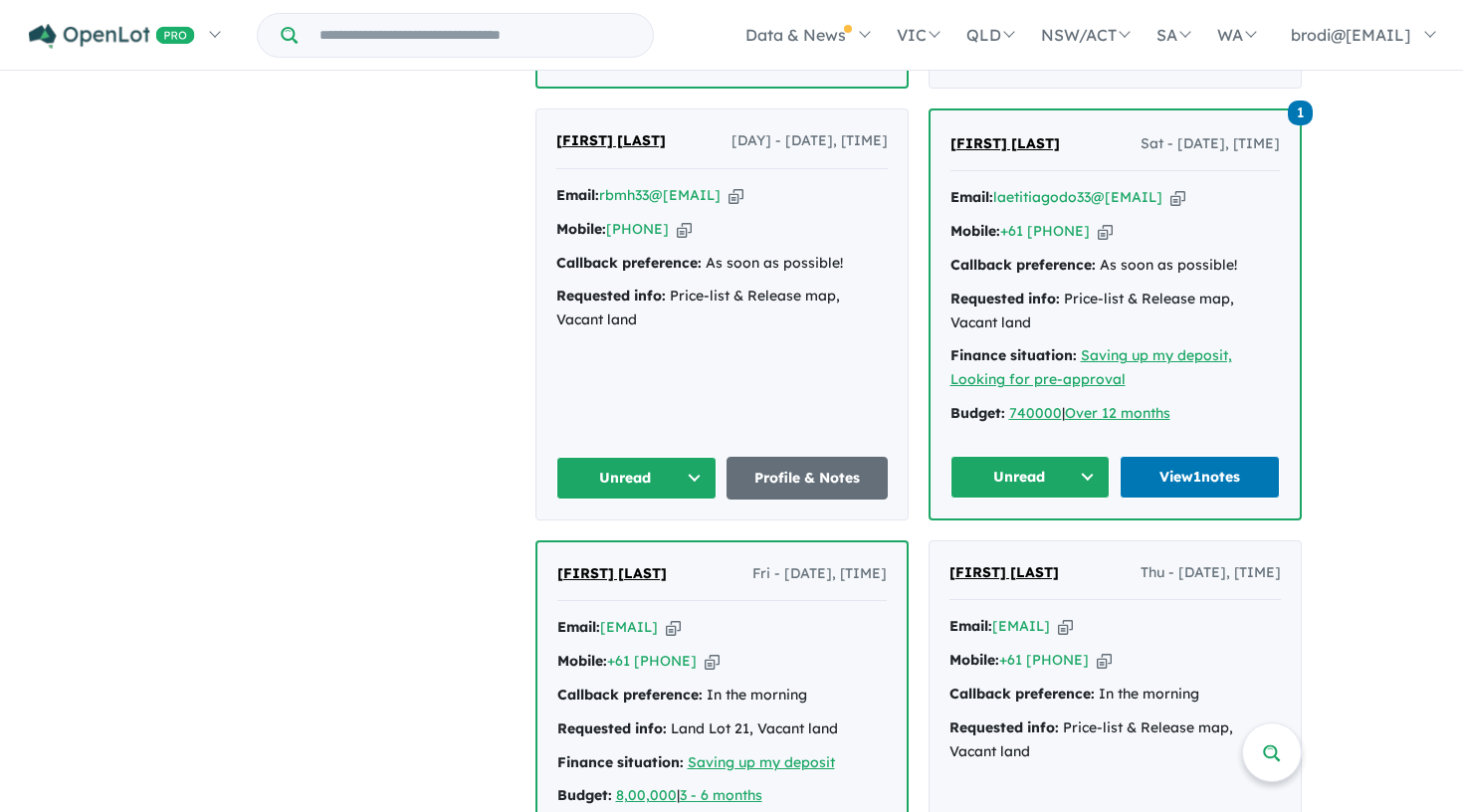 click on "Unread" at bounding box center [637, 478] 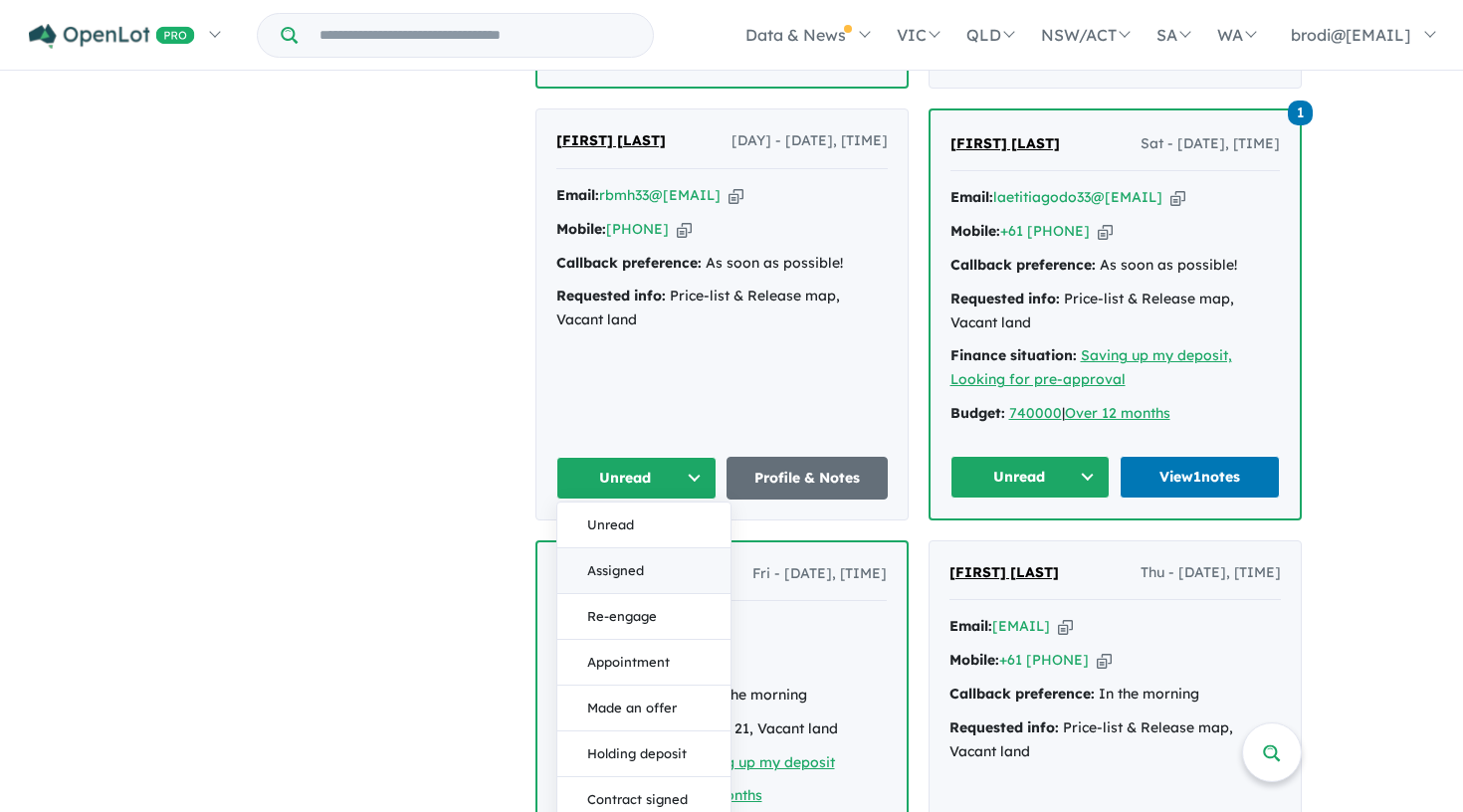 click on "Assigned" at bounding box center [644, 571] 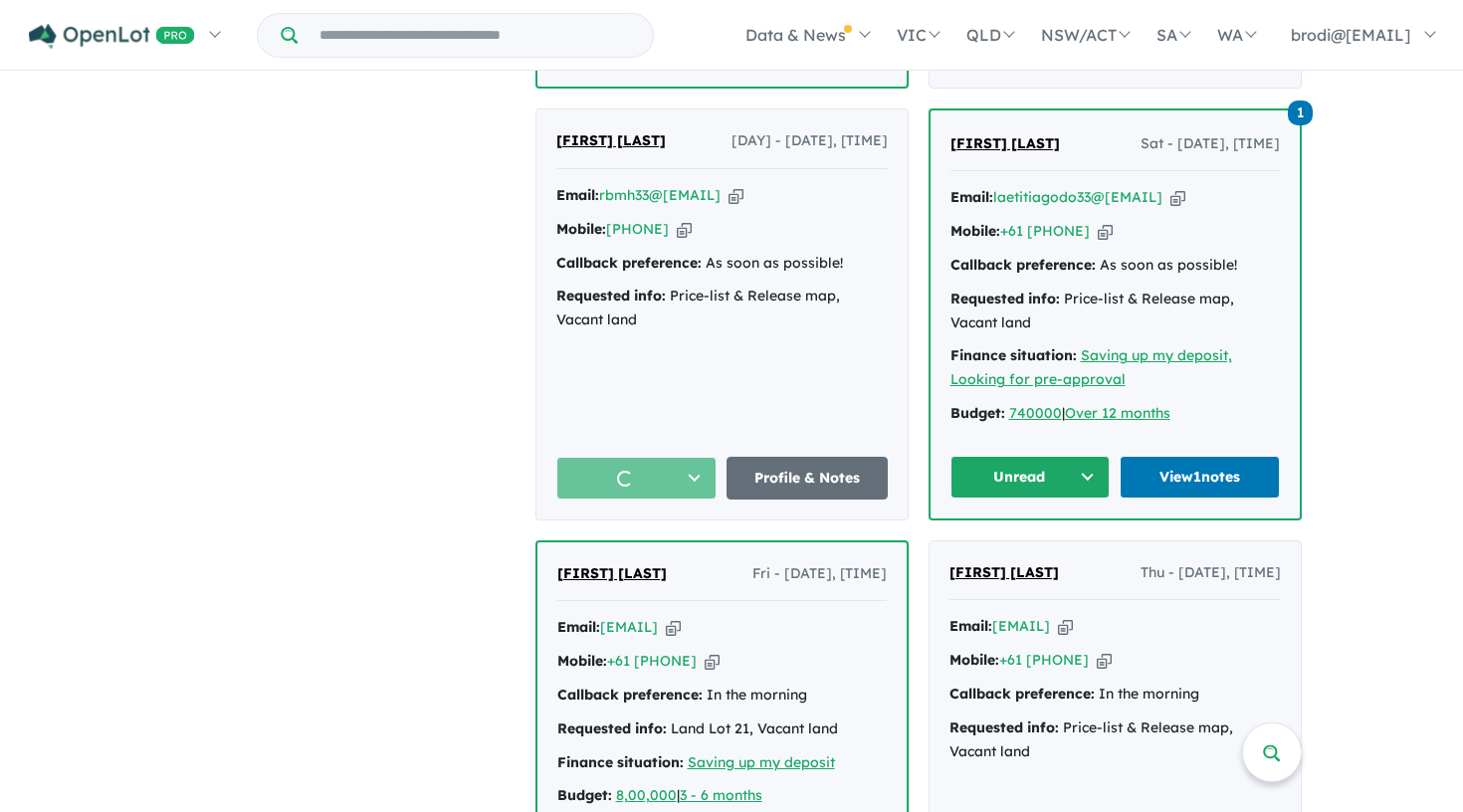 click on "Unread" at bounding box center (1030, 477) 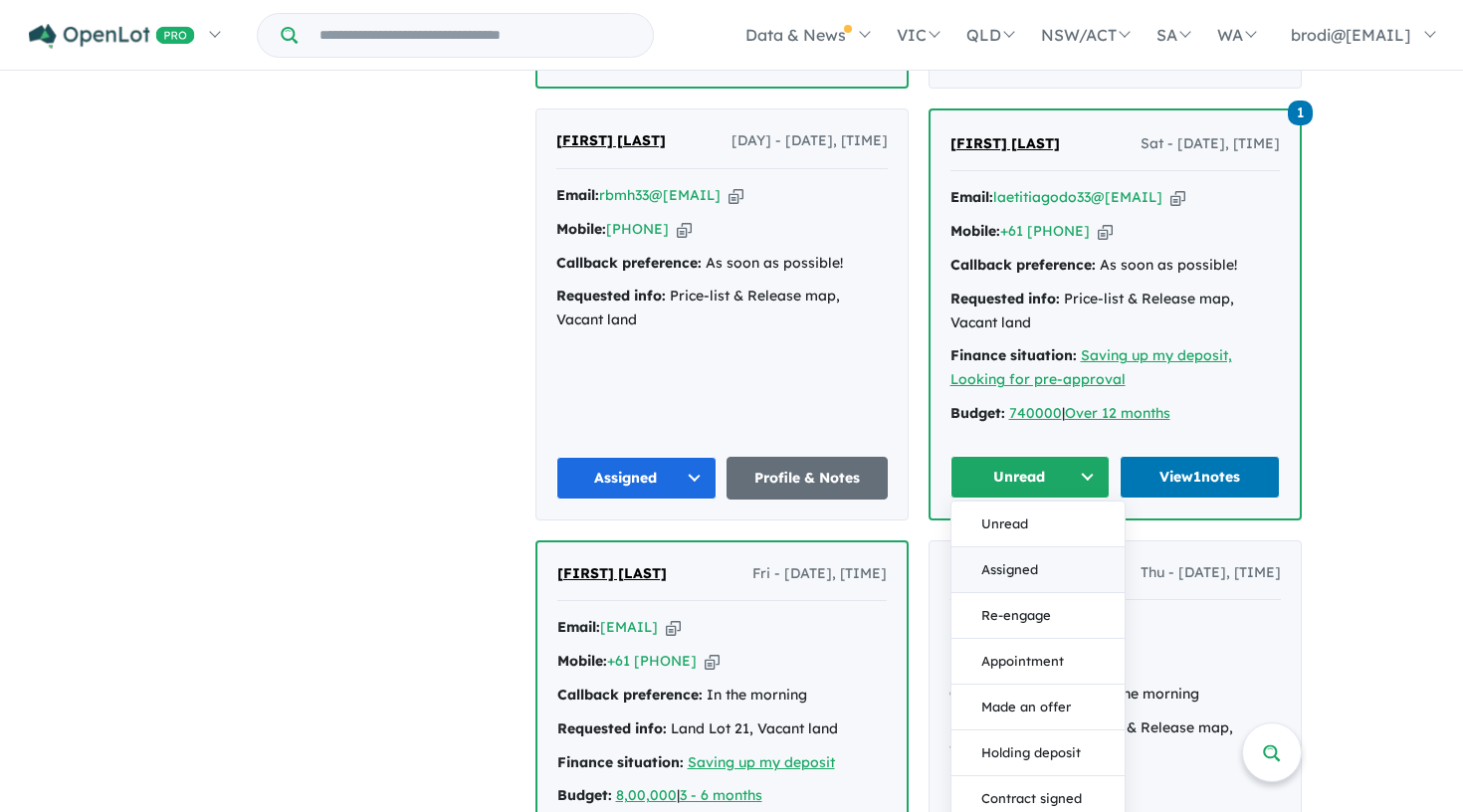 click on "Assigned" at bounding box center [1038, 570] 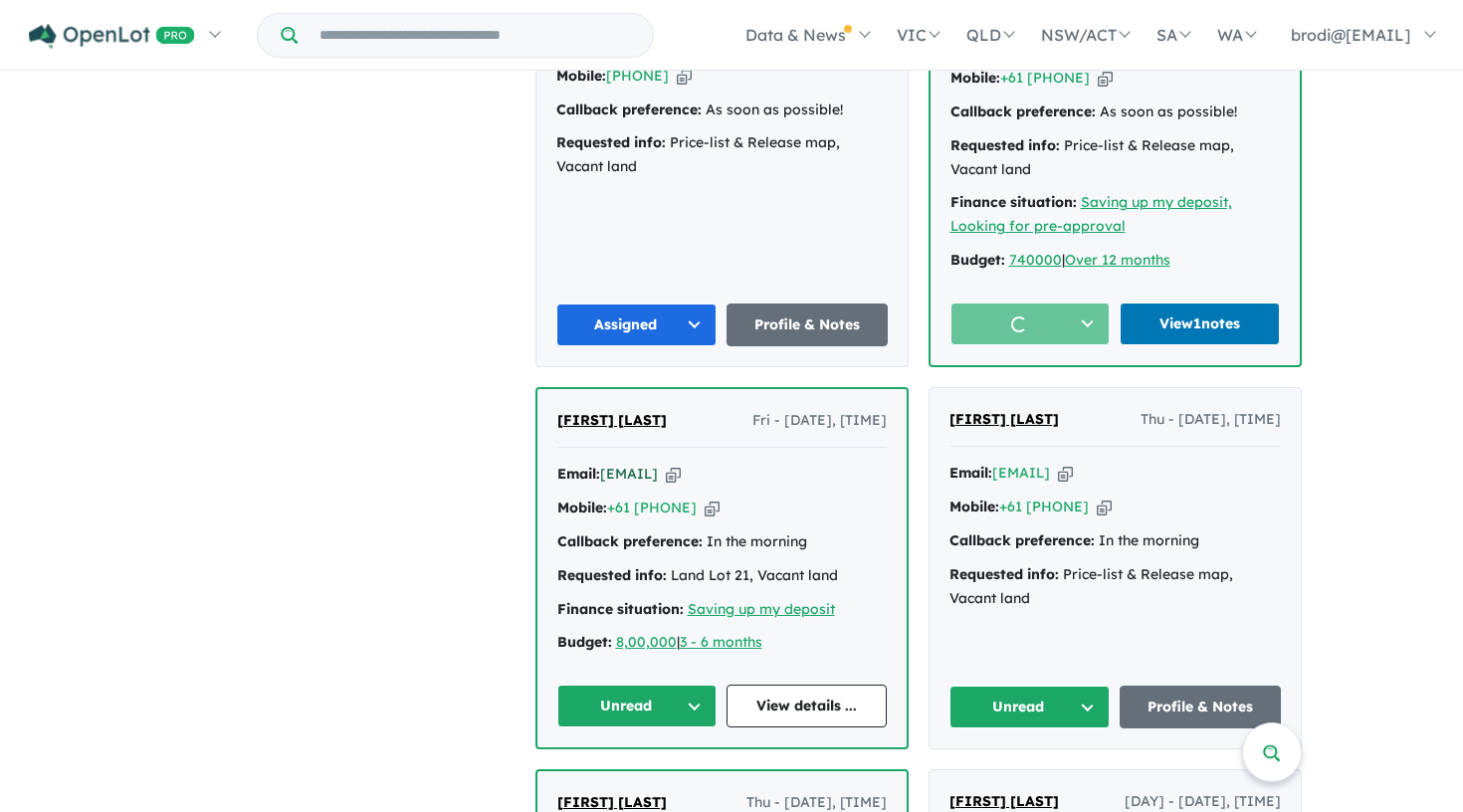 scroll, scrollTop: 2013, scrollLeft: 0, axis: vertical 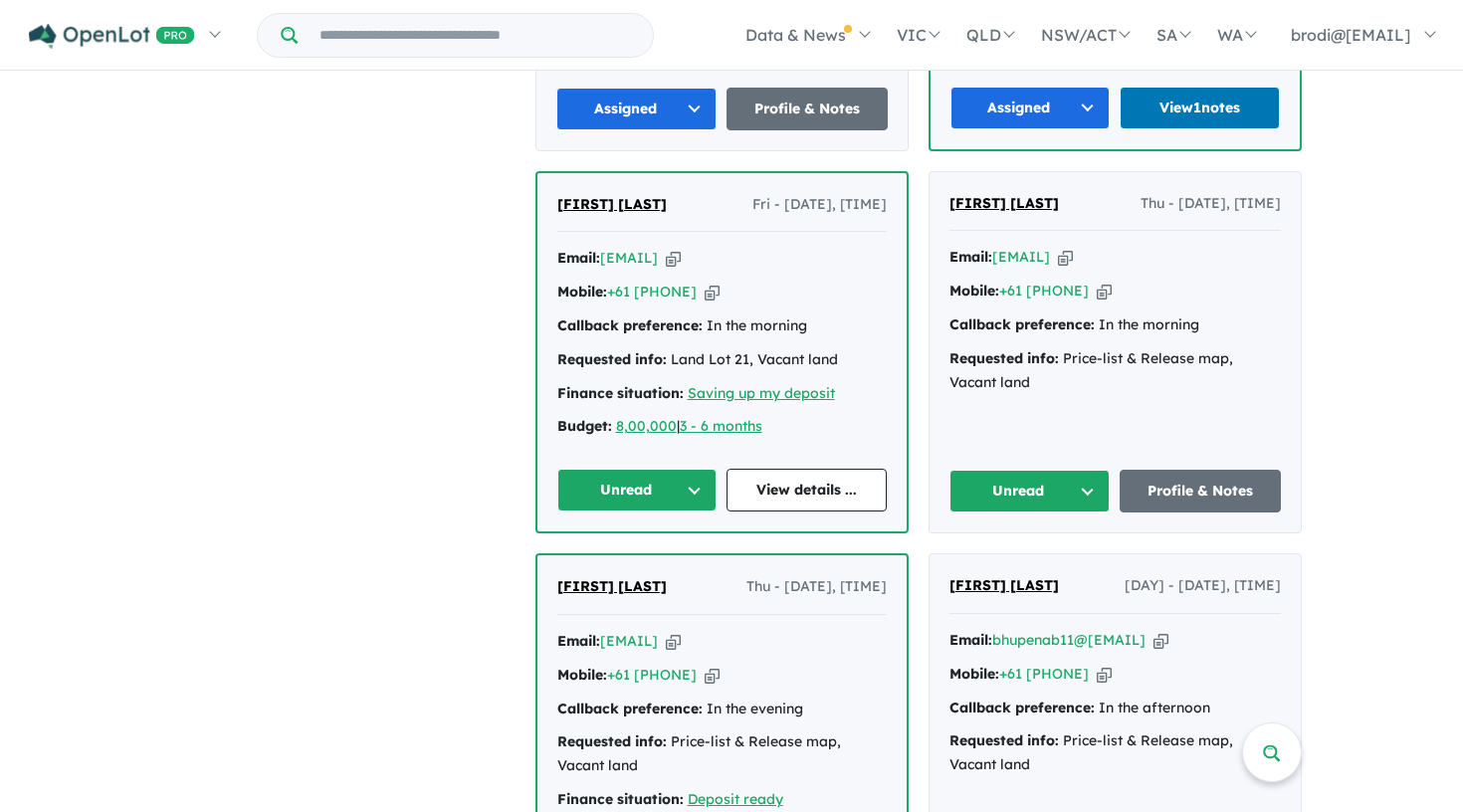 click on "Unread" at bounding box center (637, 490) 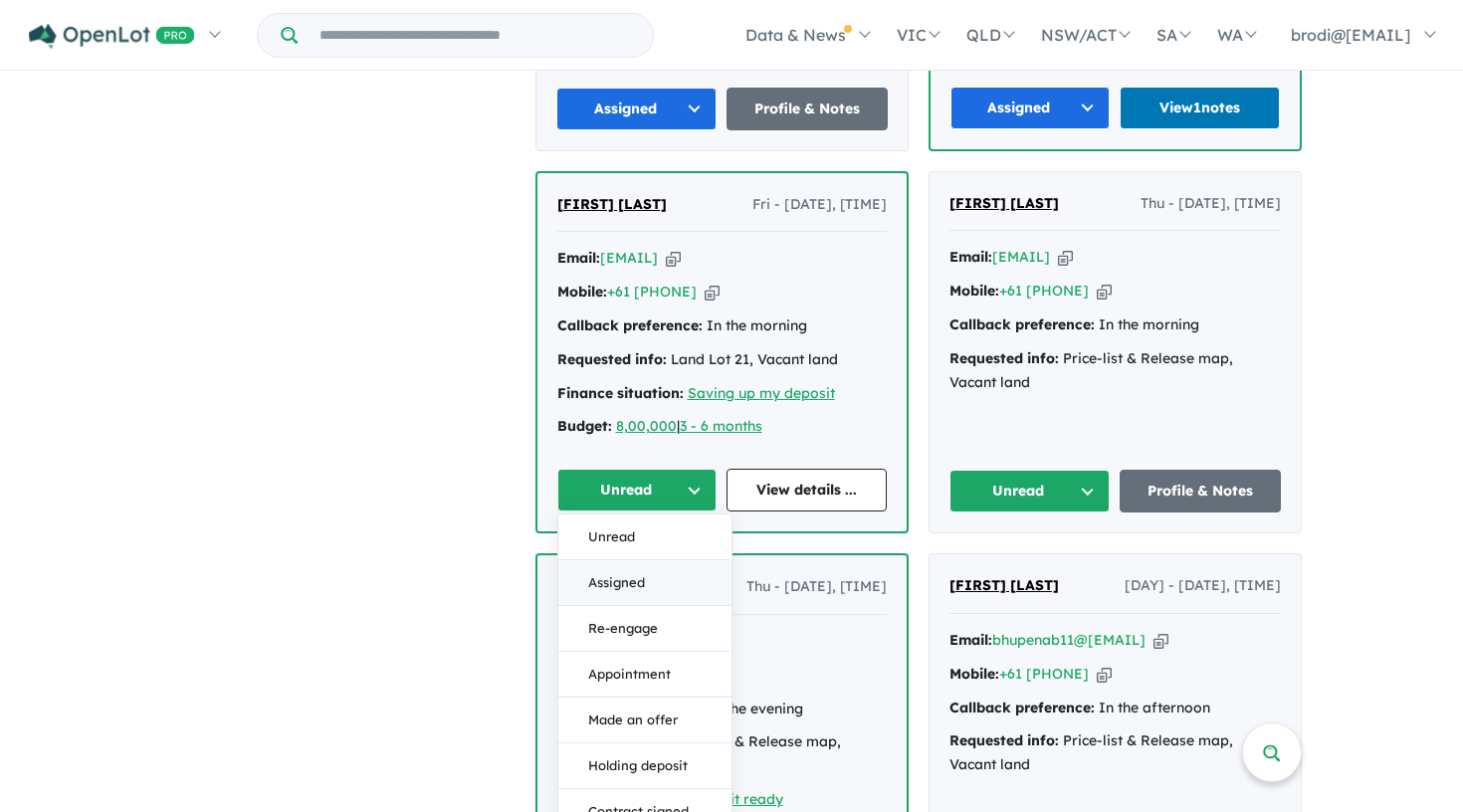 click on "Assigned" at bounding box center (645, 583) 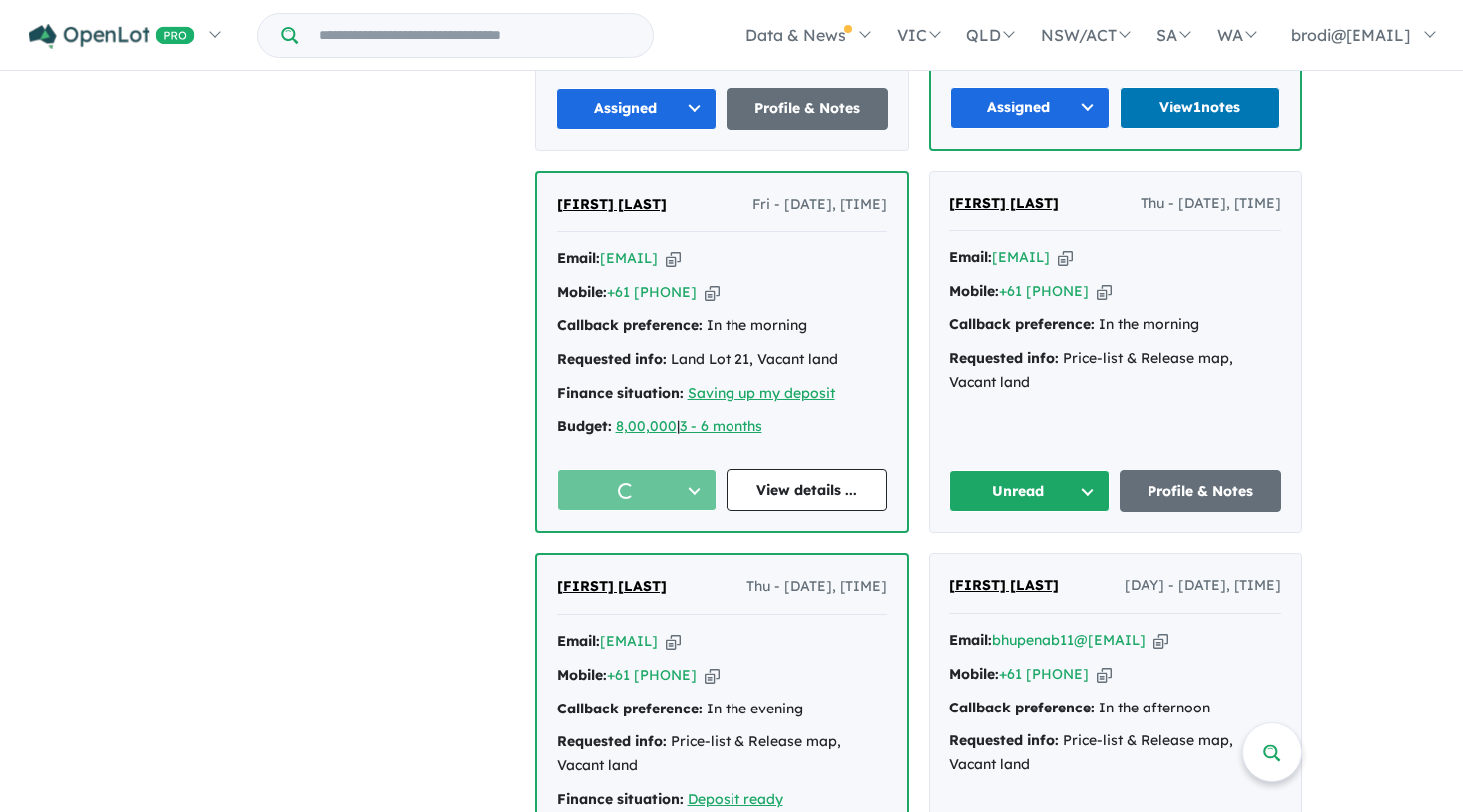 click on "Unread" at bounding box center [1030, 491] 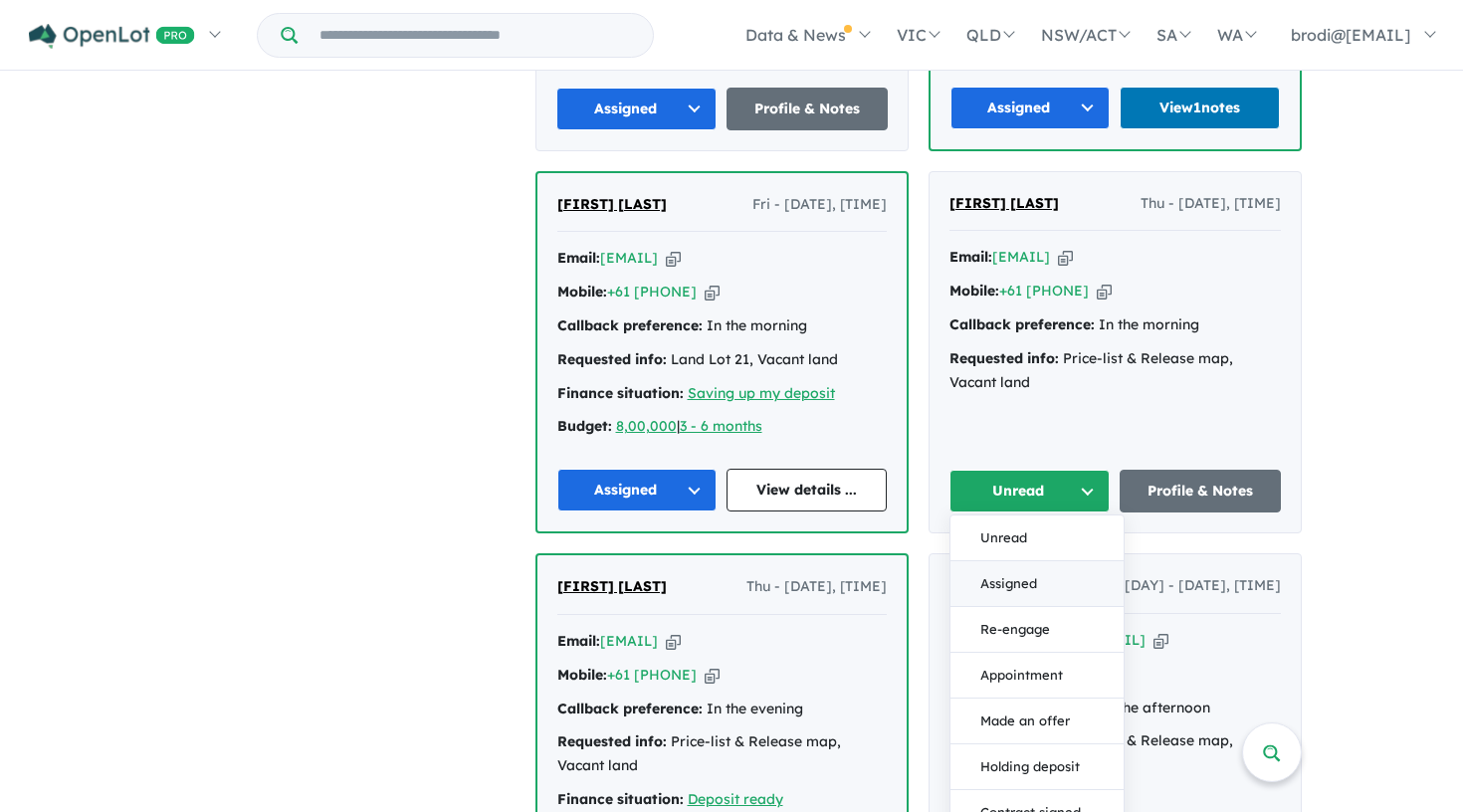 click on "Assigned" at bounding box center [1037, 584] 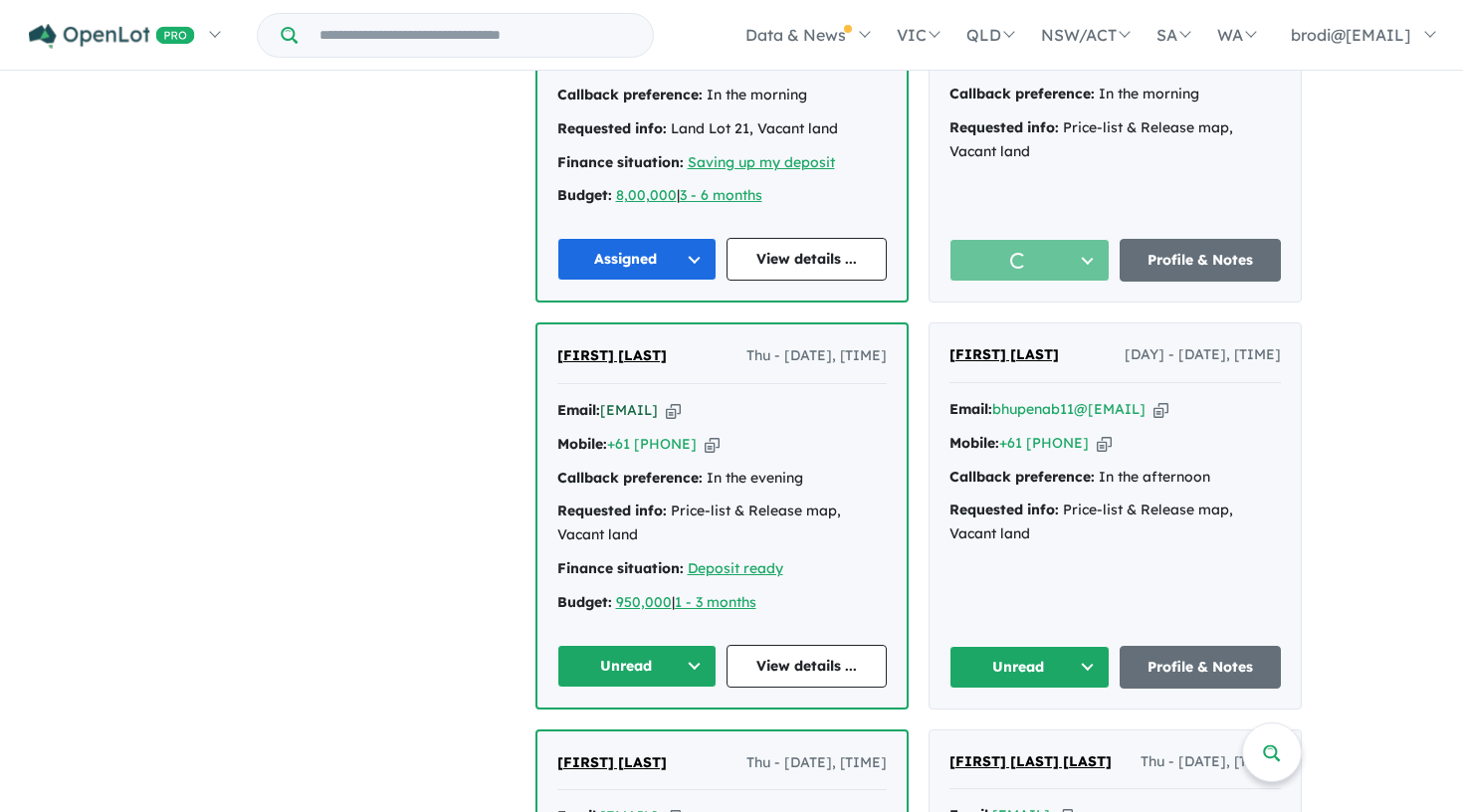 scroll, scrollTop: 2405, scrollLeft: 0, axis: vertical 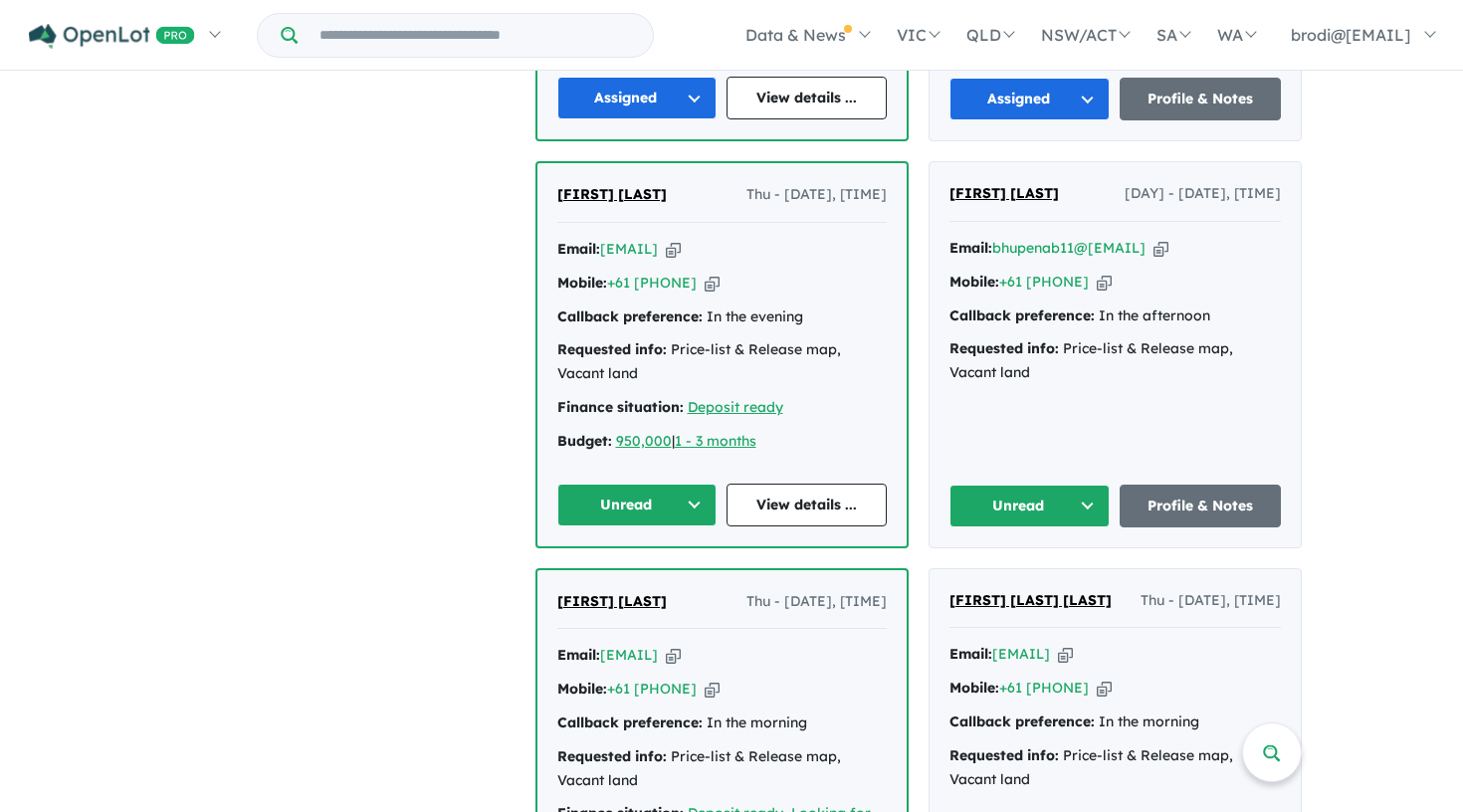 click on "[FIRST] [LAST] [DAY] - [DATE], [TIME]    Email:  [EMAIL] Copied! Mobile:  [PHONE] Copied! Callback preference:   In the evening Requested info:   Price-list & Release map, Vacant land Finance situation:   Deposit ready Budget:   950,000  |  1 - 3 months   Unread View details ..." at bounding box center (722, 354) 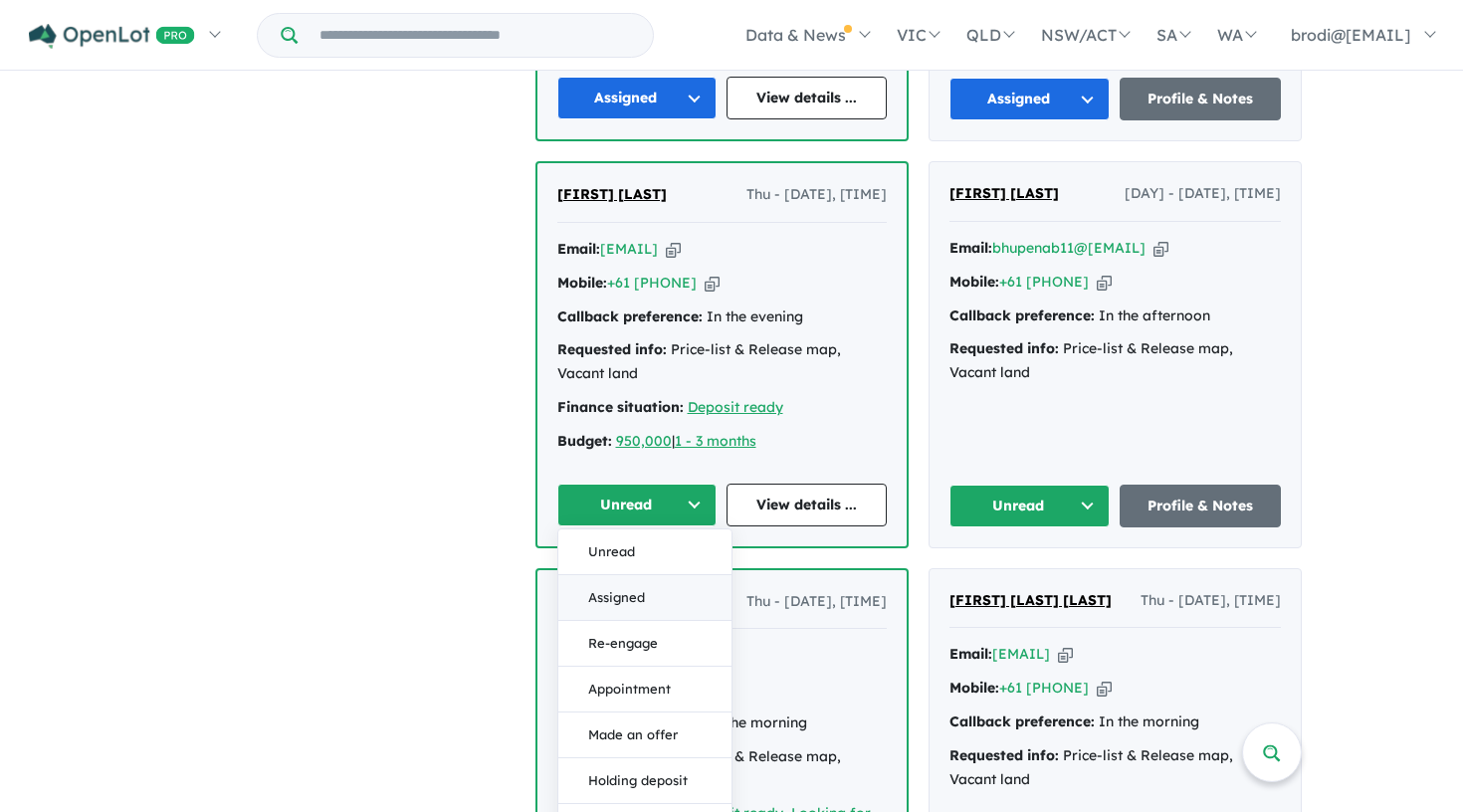 click on "Assigned" at bounding box center (645, 598) 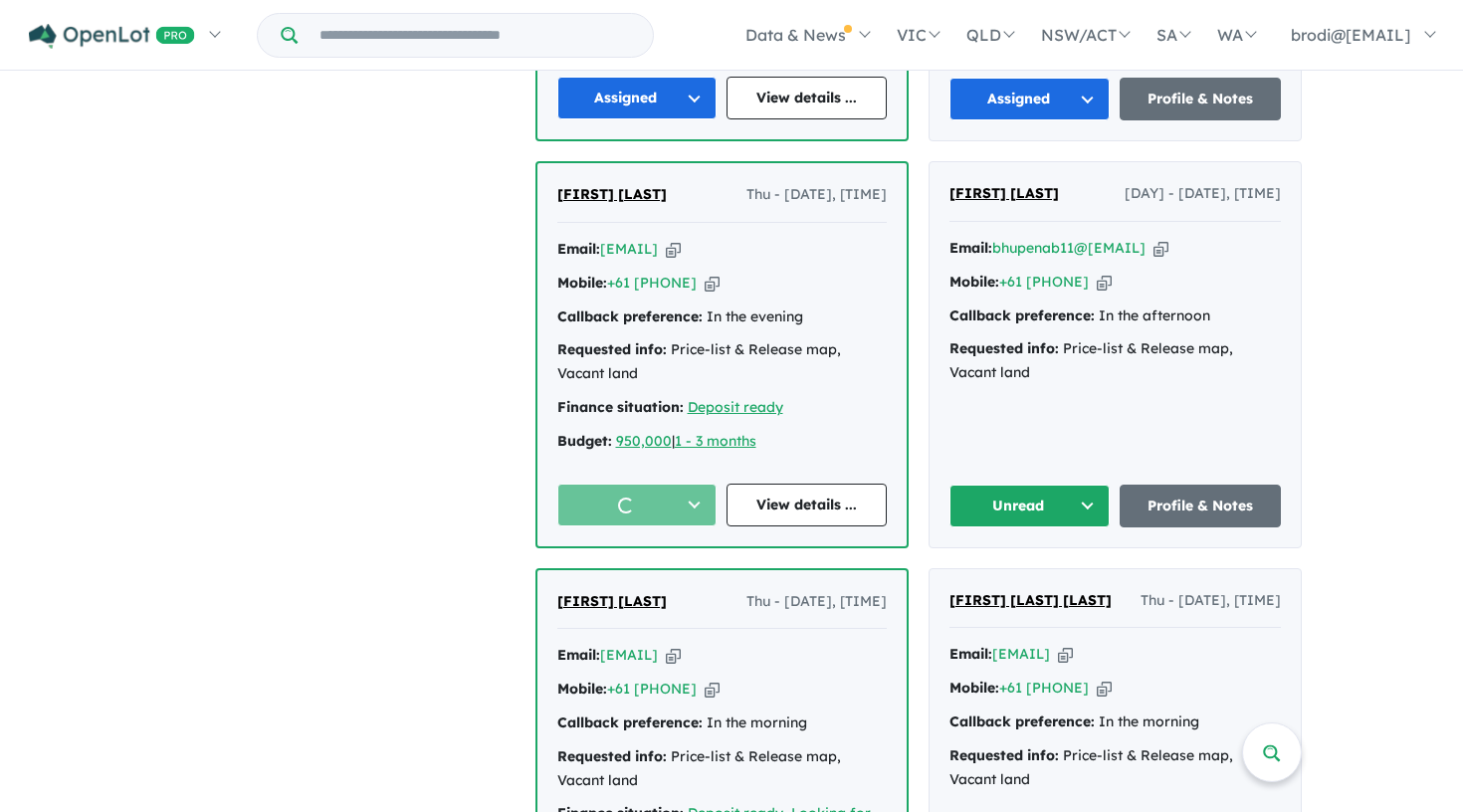 click on "Unread" at bounding box center [1030, 506] 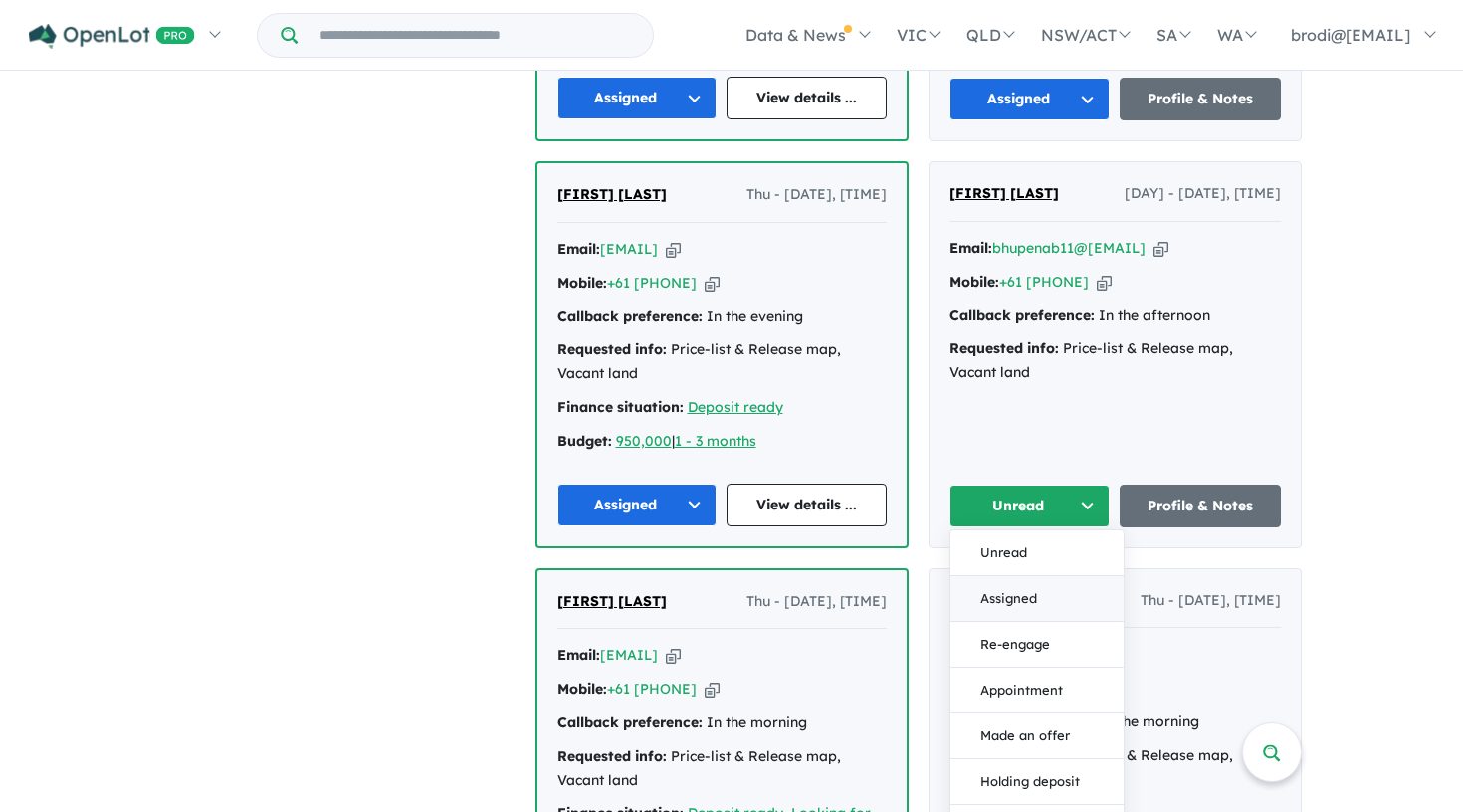 click on "Assigned" at bounding box center [1037, 599] 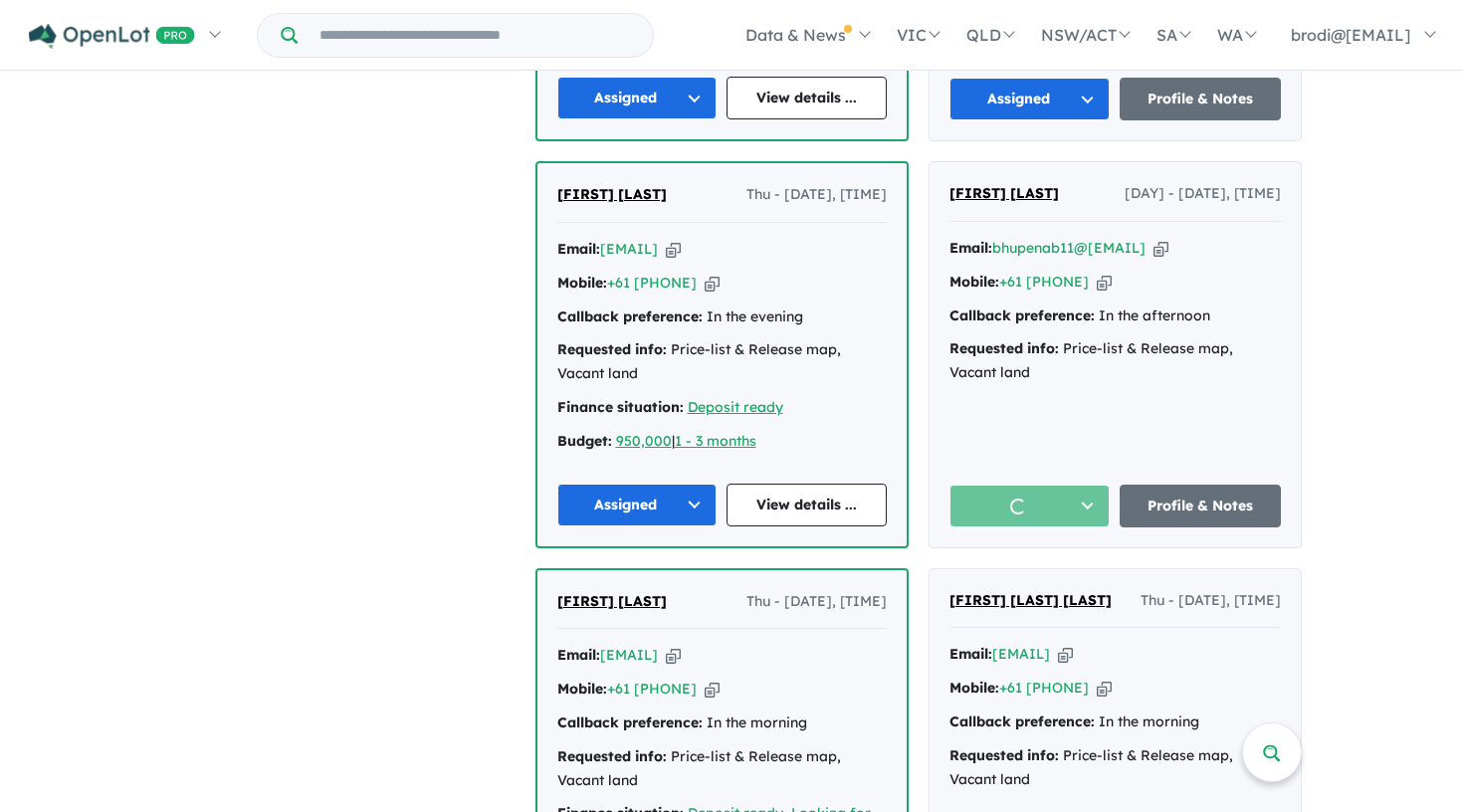 scroll, scrollTop: 2670, scrollLeft: 0, axis: vertical 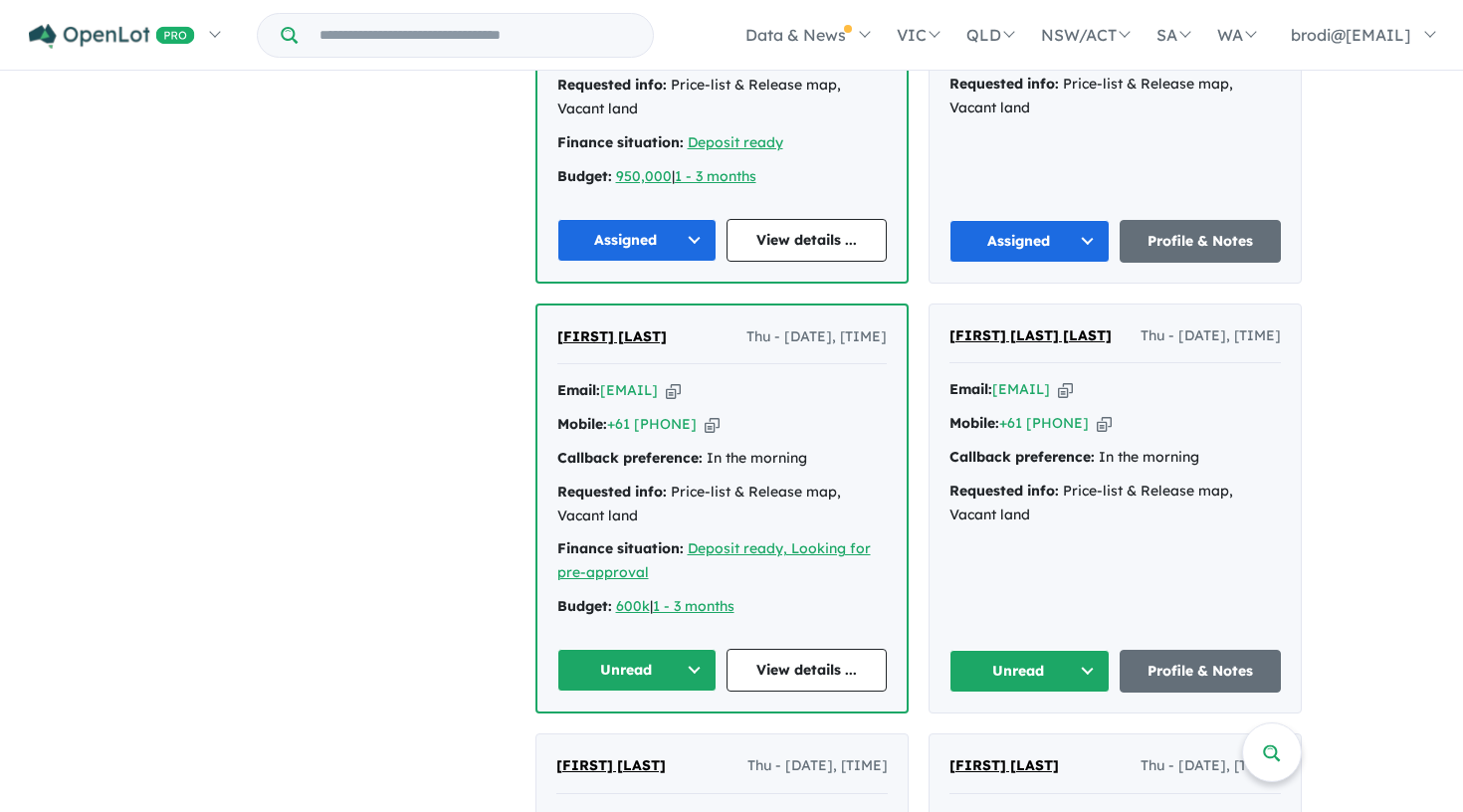 click on "[FIRST] [LAST] Thu - [DATE], [TIME] Email: reanin83@[EMAIL] Copied! Mobile: +61 [PHONE] Copied! Callback preference: In the morning Requested info: Price-list & Release map, Vacant land Finance situation: Deposit ready, Looking for pre-approval Budget: 600k | 1 - 3 months Unread View details ..." at bounding box center (722, 508) 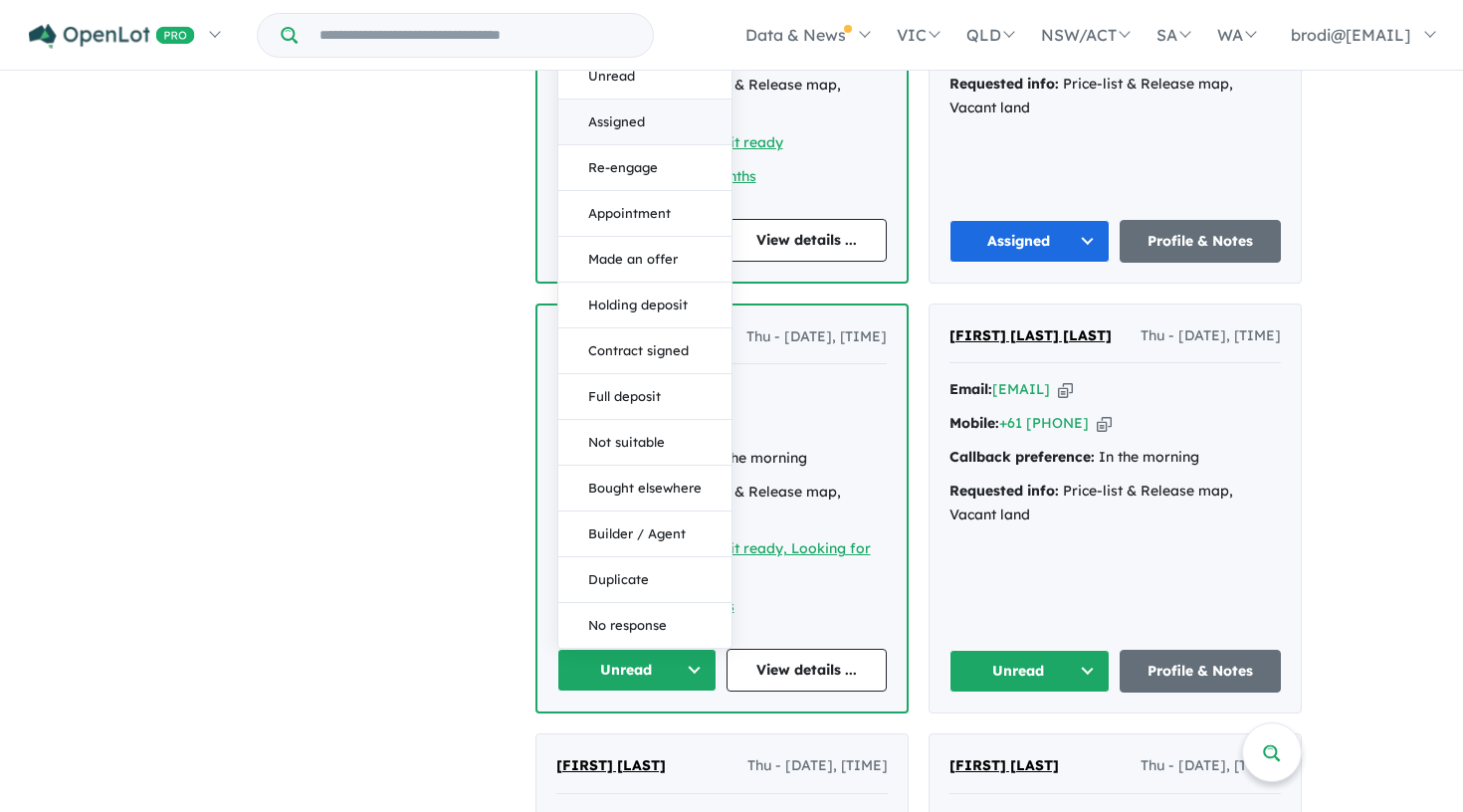 click on "Assigned" at bounding box center [645, 122] 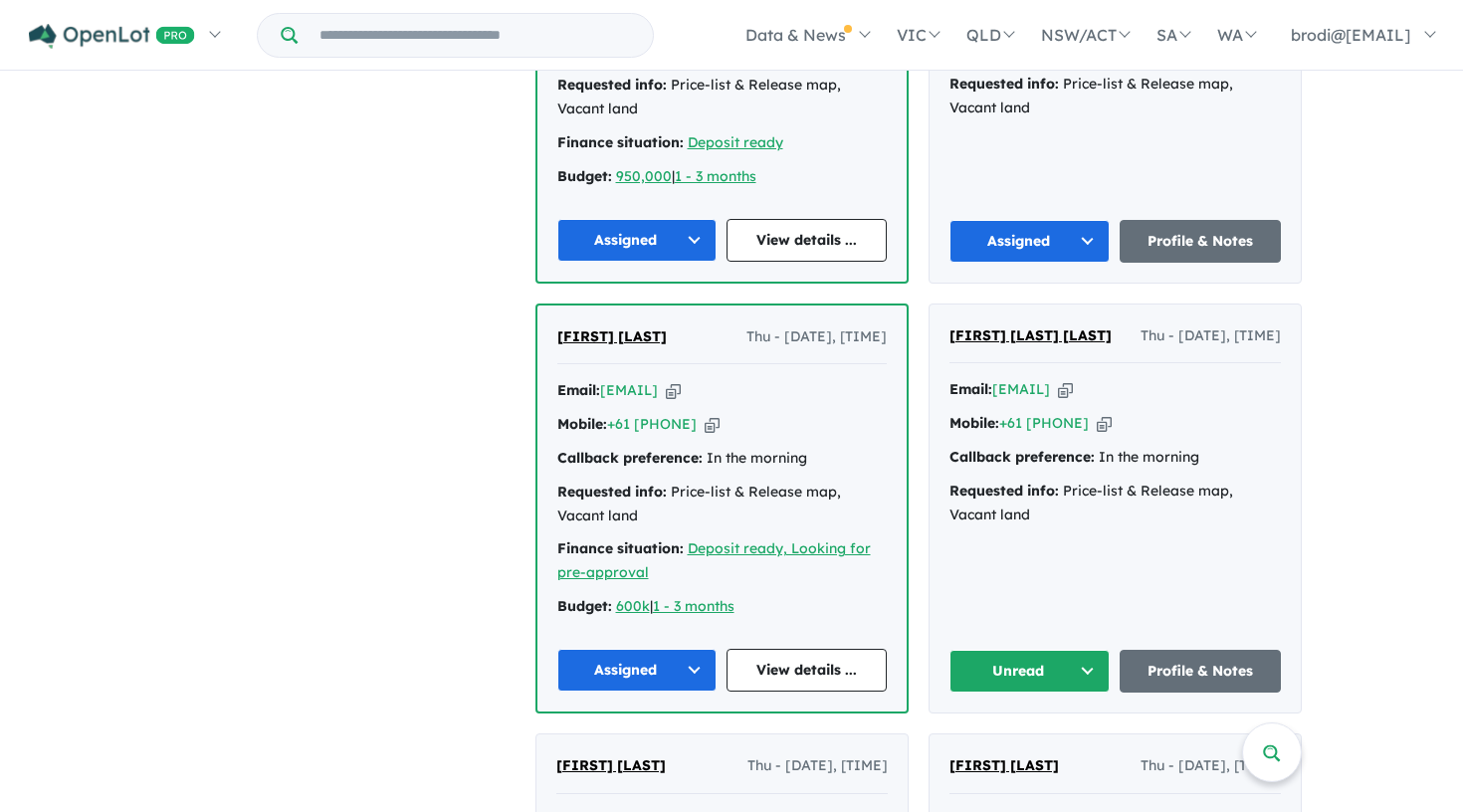 click on "Unread" at bounding box center (1030, 671) 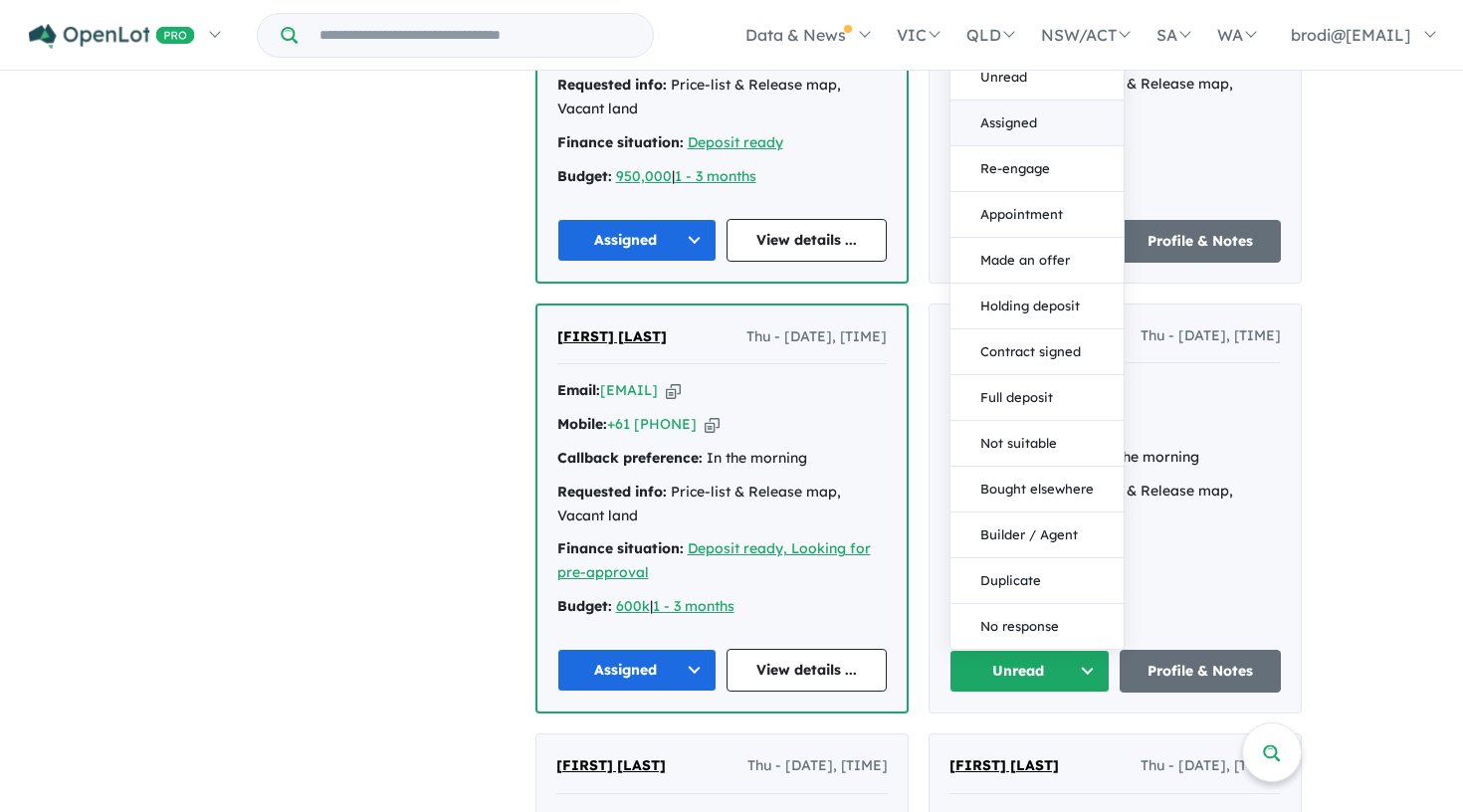 click on "Assigned" at bounding box center [1037, 123] 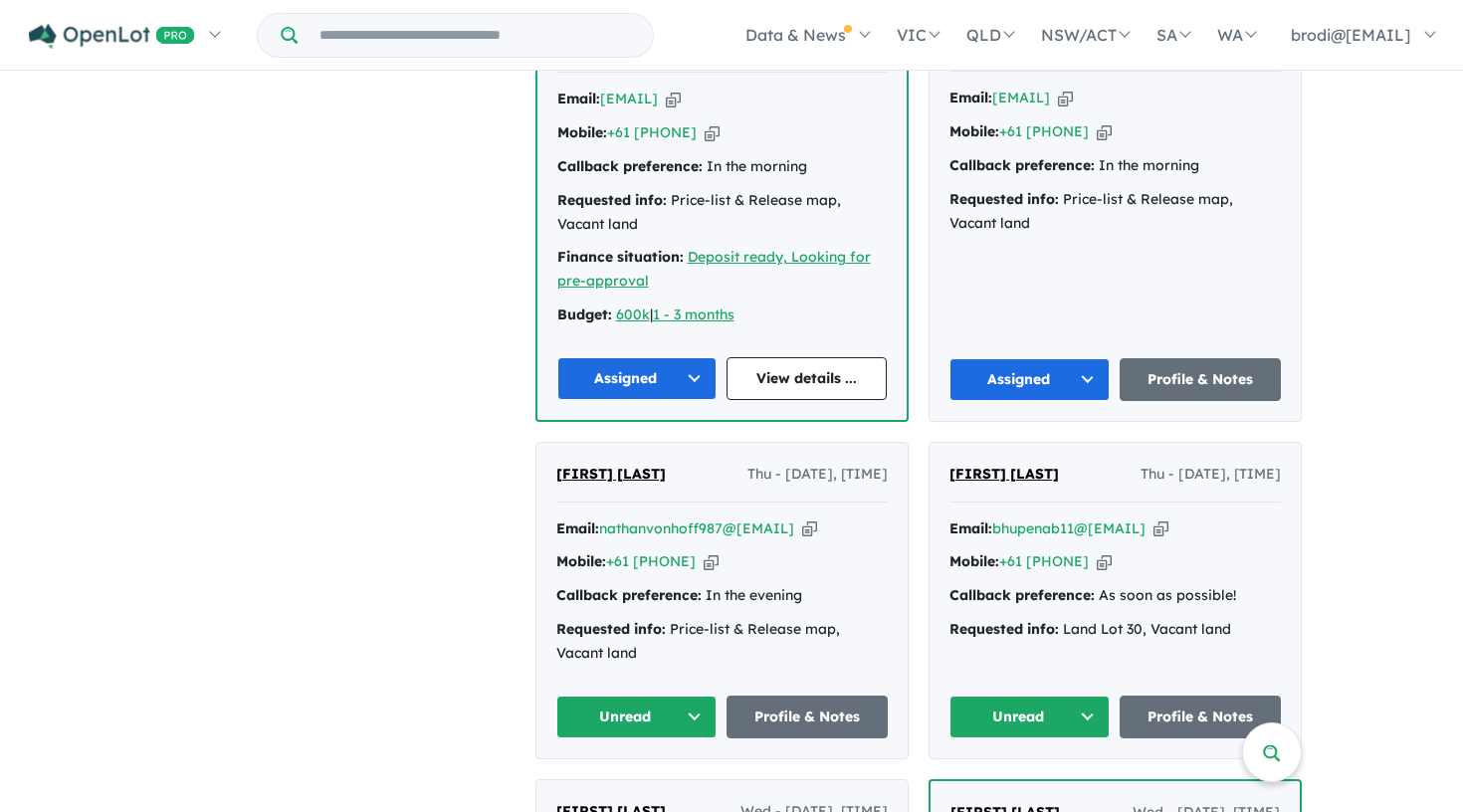 scroll, scrollTop: 2963, scrollLeft: 0, axis: vertical 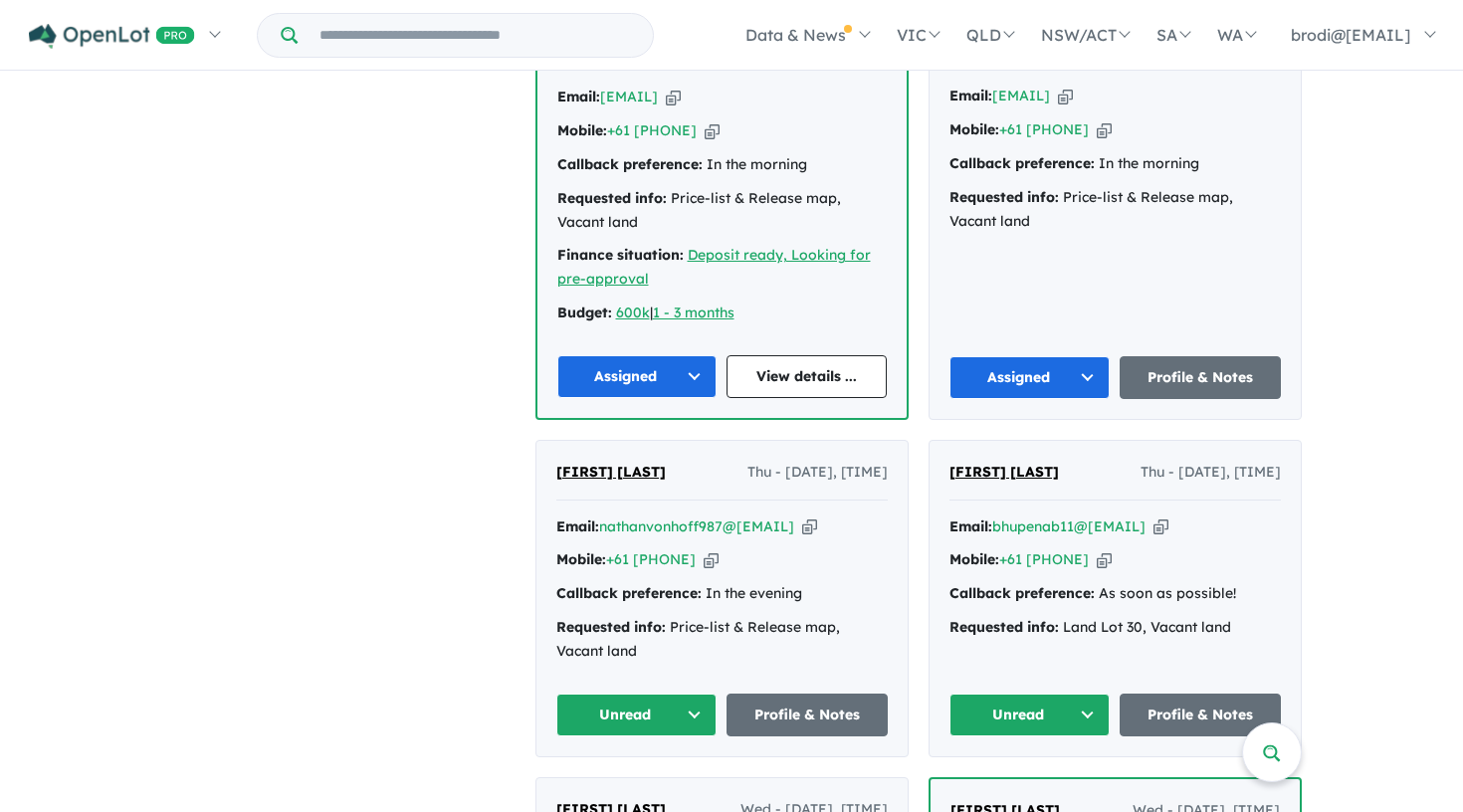 click on "[FIRST] [LAST] Thu - [DATE], [TIME] Email: nathanvonhoff987@[EMAIL] Copied! Mobile: +61 [PHONE] Copied! Callback preference: In the evening Requested info: Price-list & Release map, Vacant land Unread Profile & Notes" at bounding box center [722, 598] 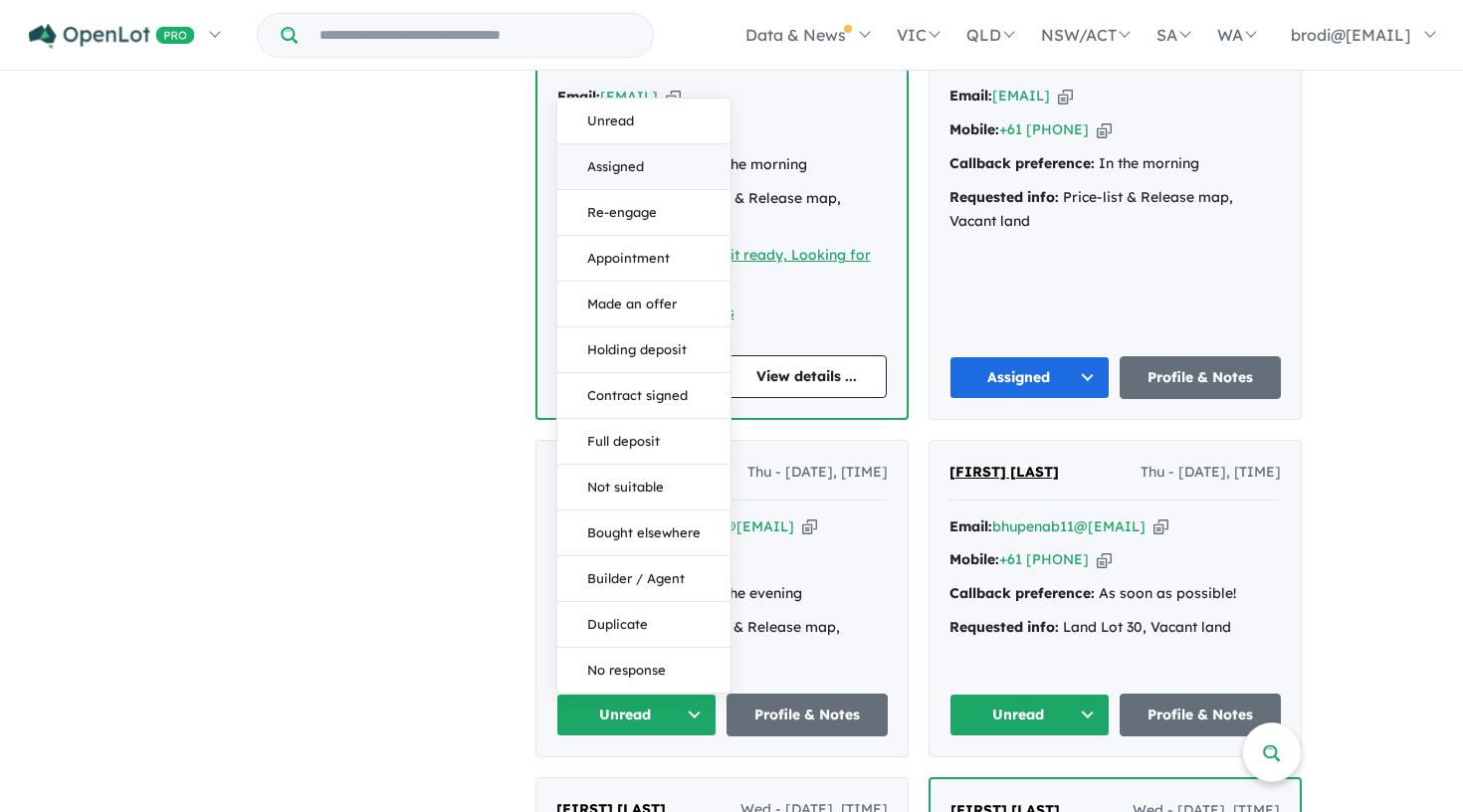 click on "Assigned" at bounding box center [644, 167] 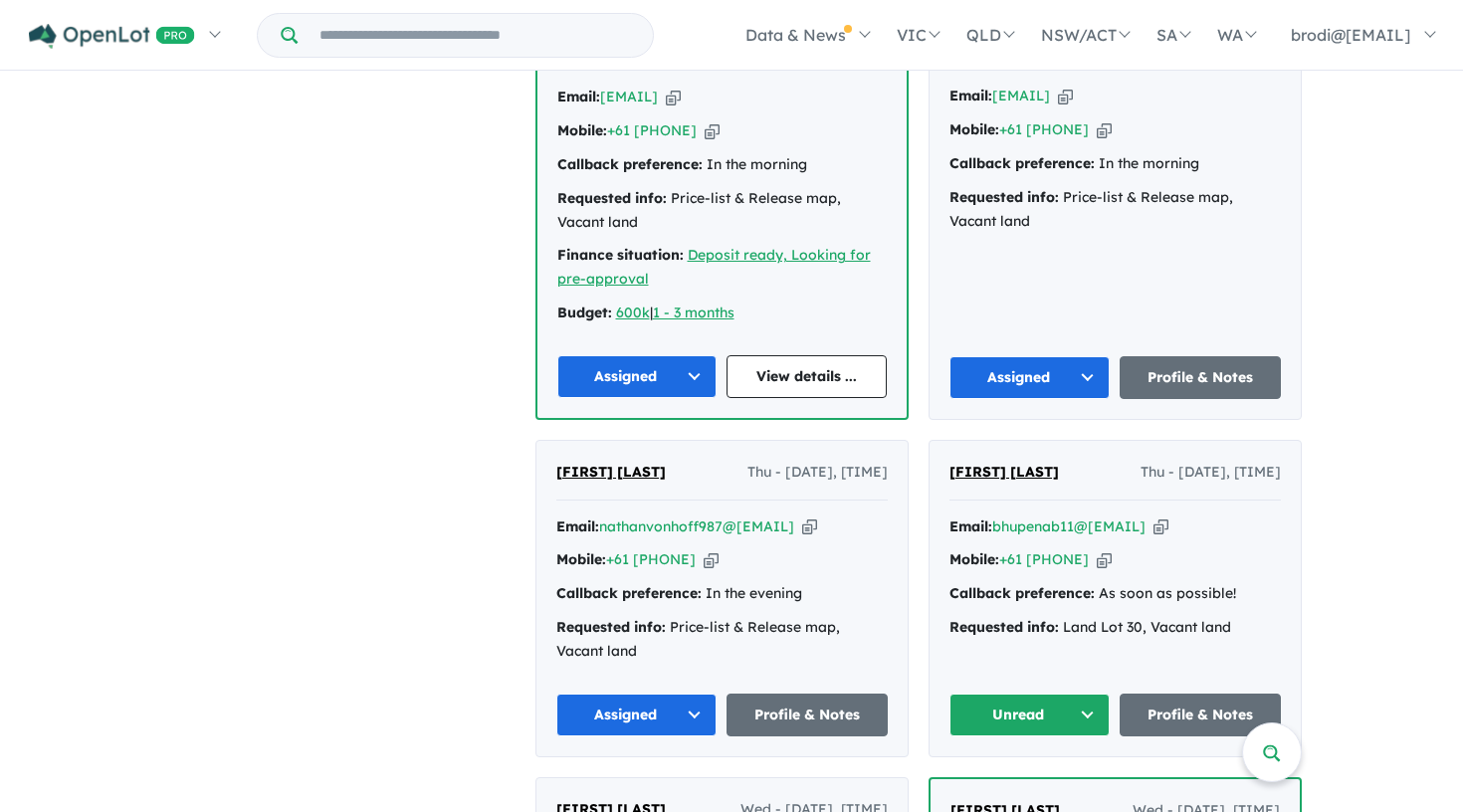 click on "Unread" at bounding box center [1030, 714] 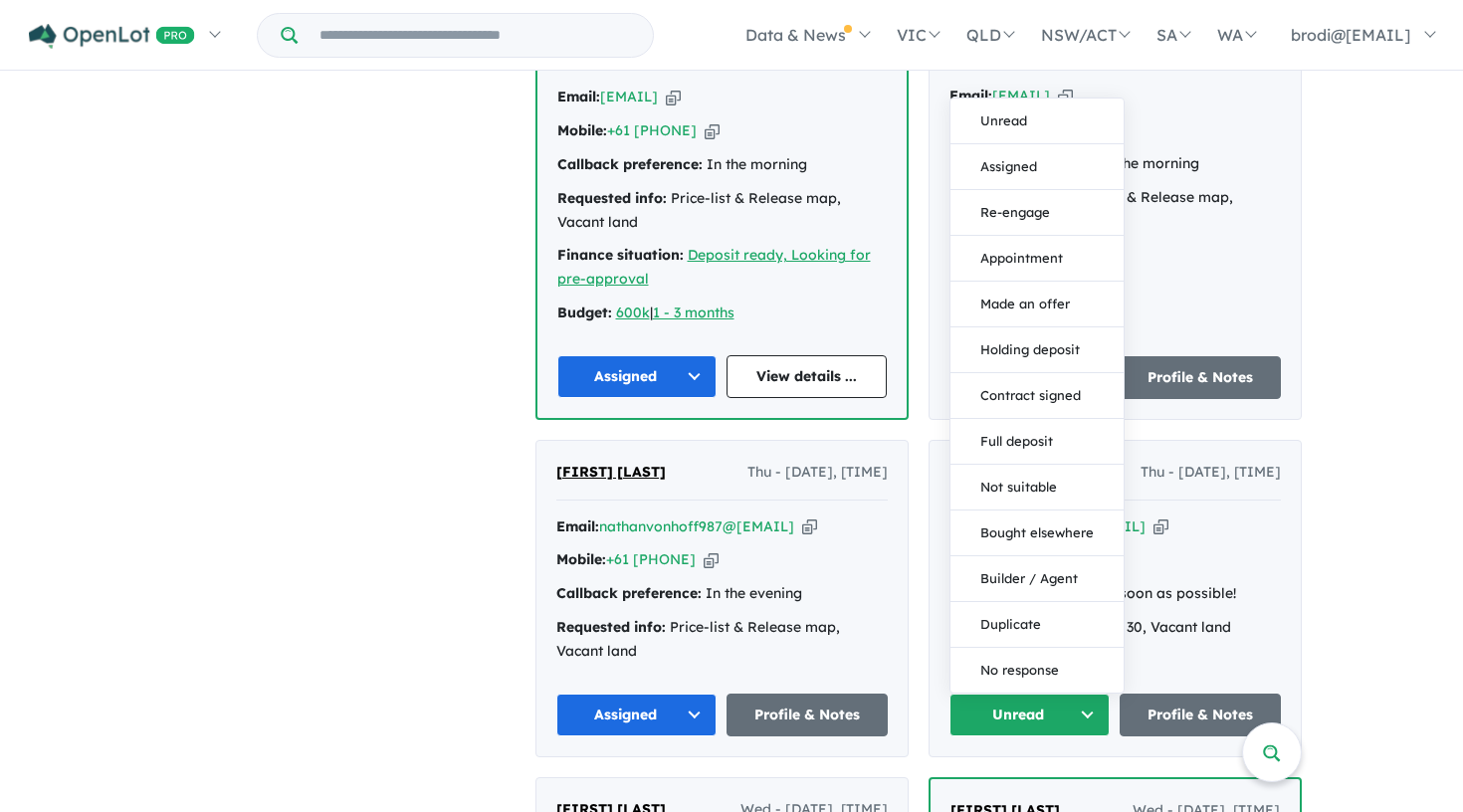 click on "Assigned" at bounding box center (1037, 167) 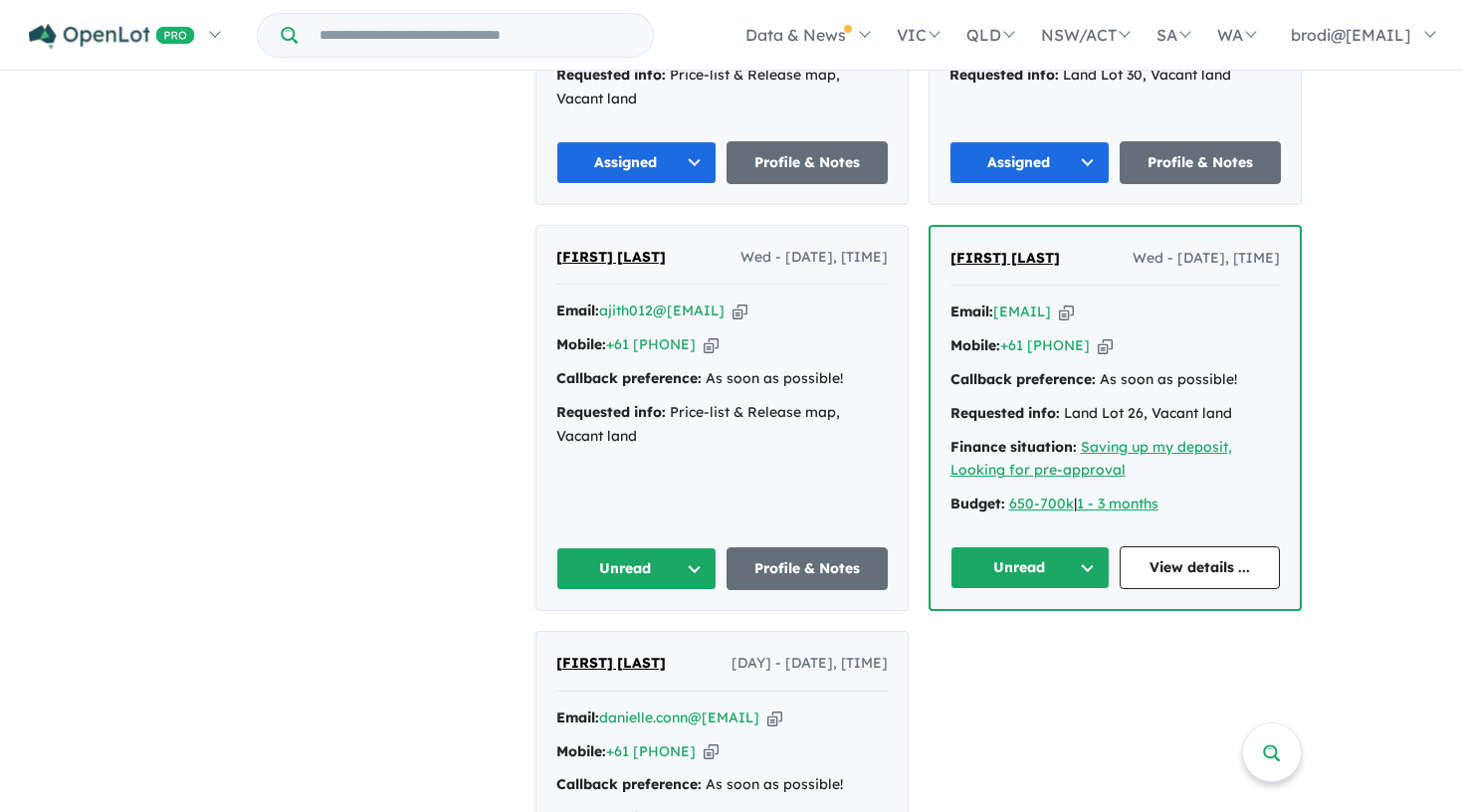 scroll, scrollTop: 3520, scrollLeft: 0, axis: vertical 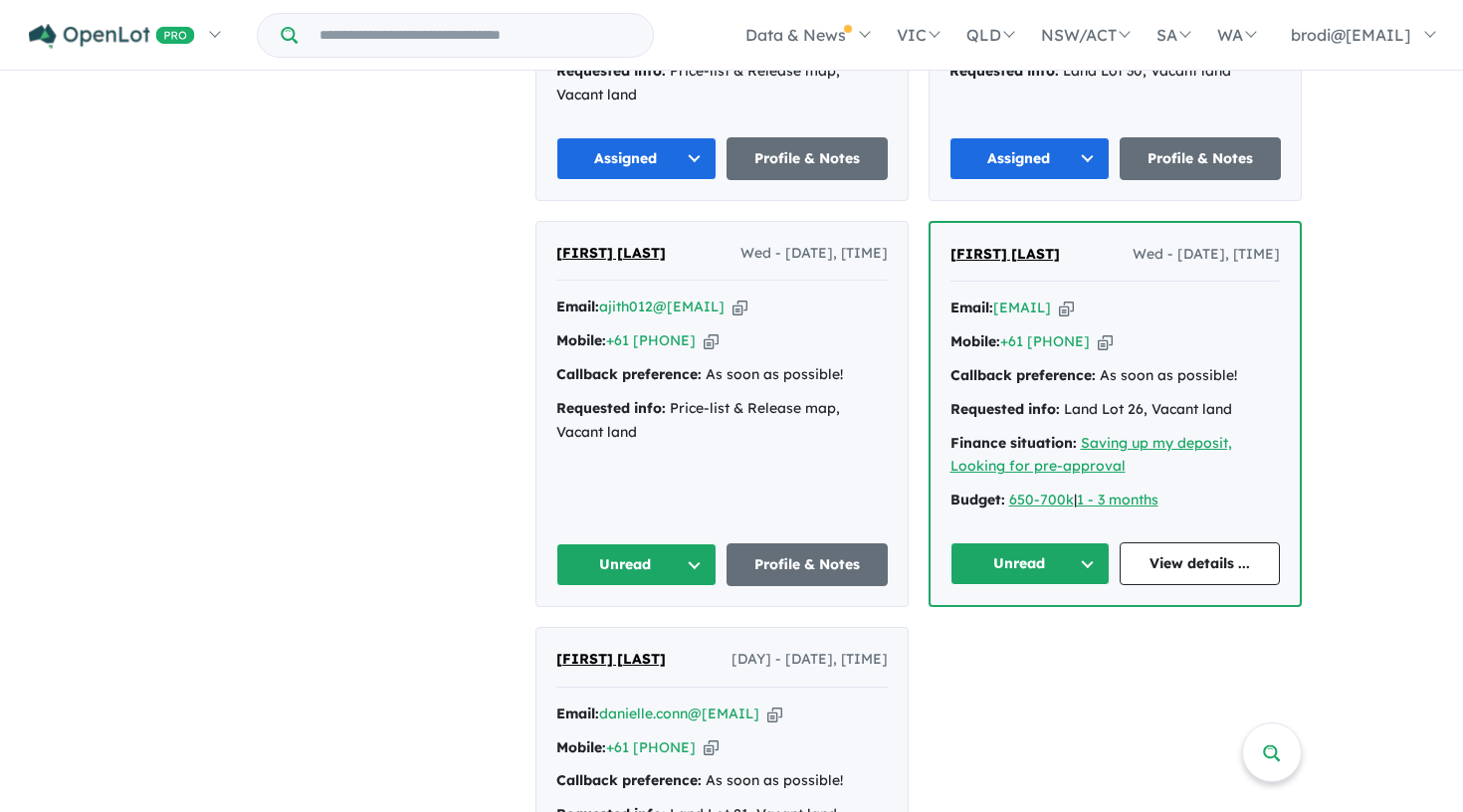 click on "Unread" at bounding box center [637, 564] 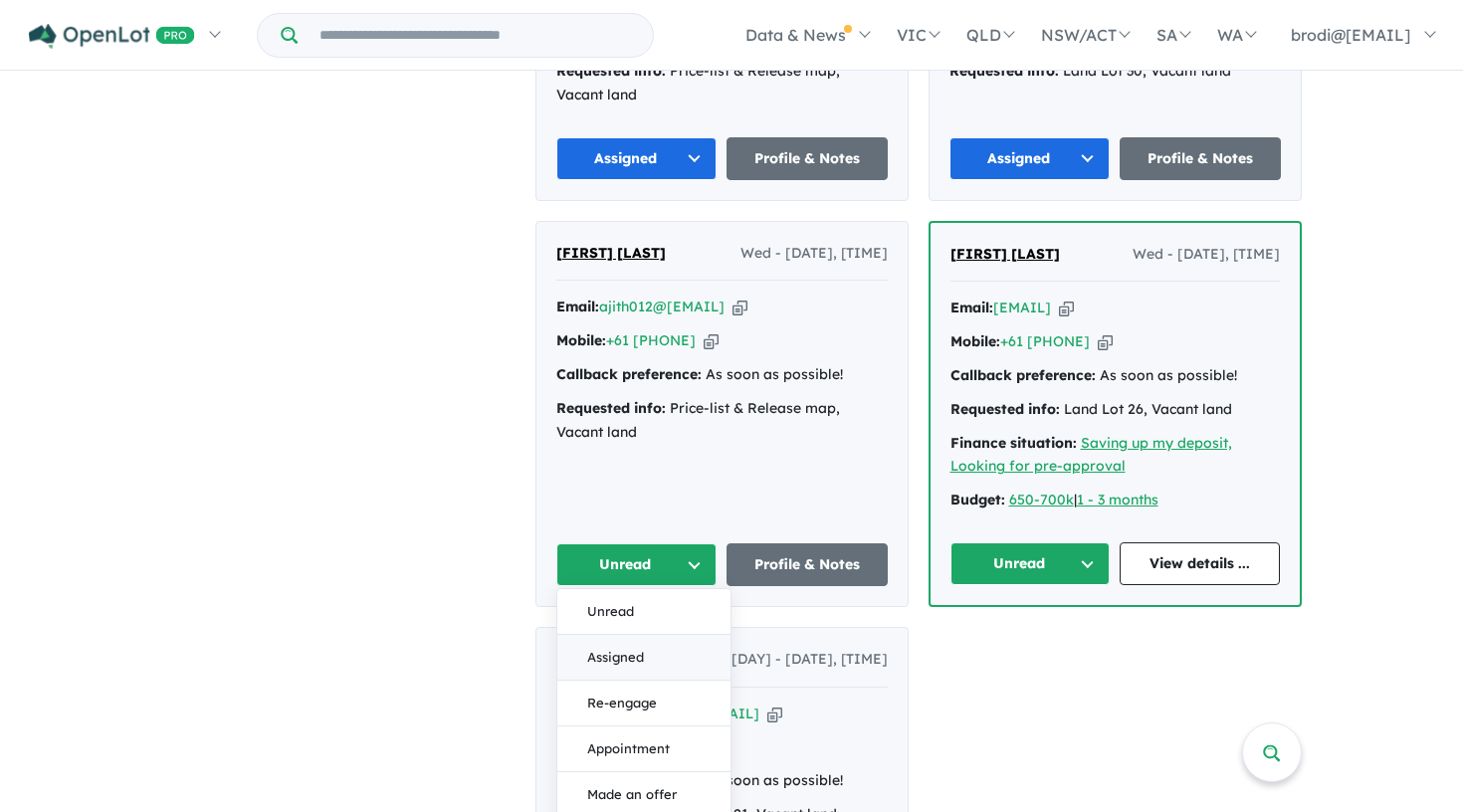 click on "Assigned" at bounding box center [644, 658] 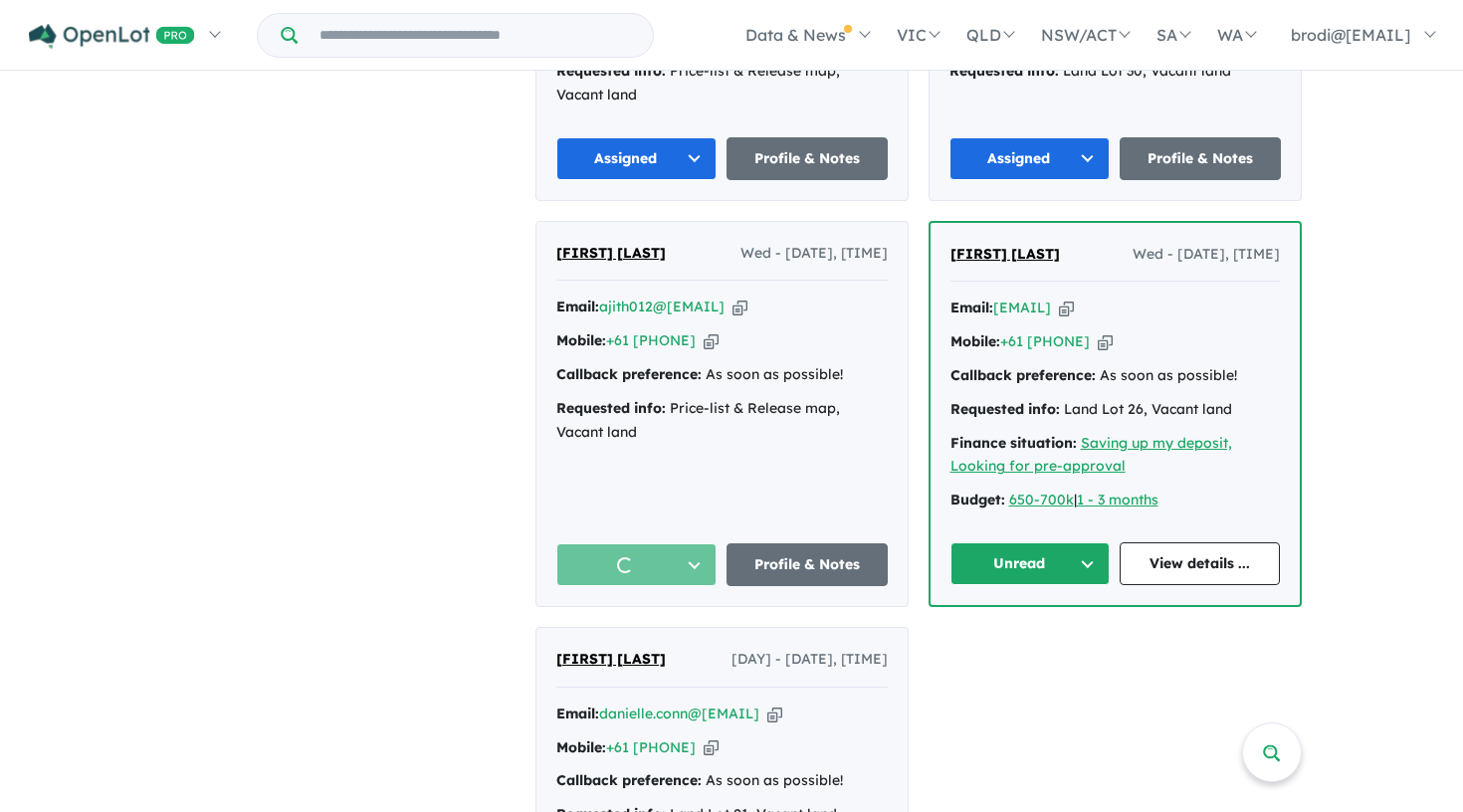 click on "Unread" at bounding box center (1030, 563) 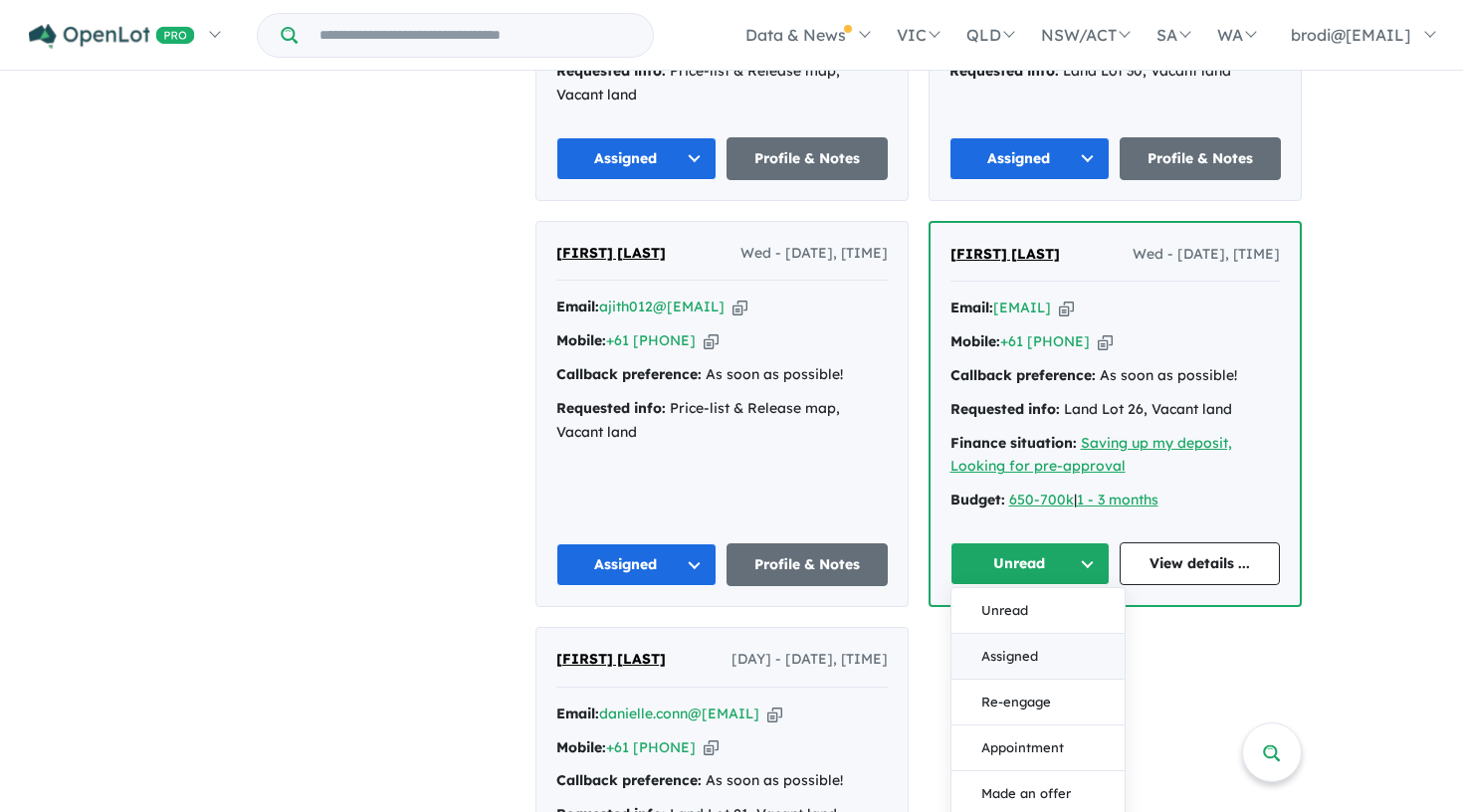 click on "Assigned" at bounding box center (1038, 657) 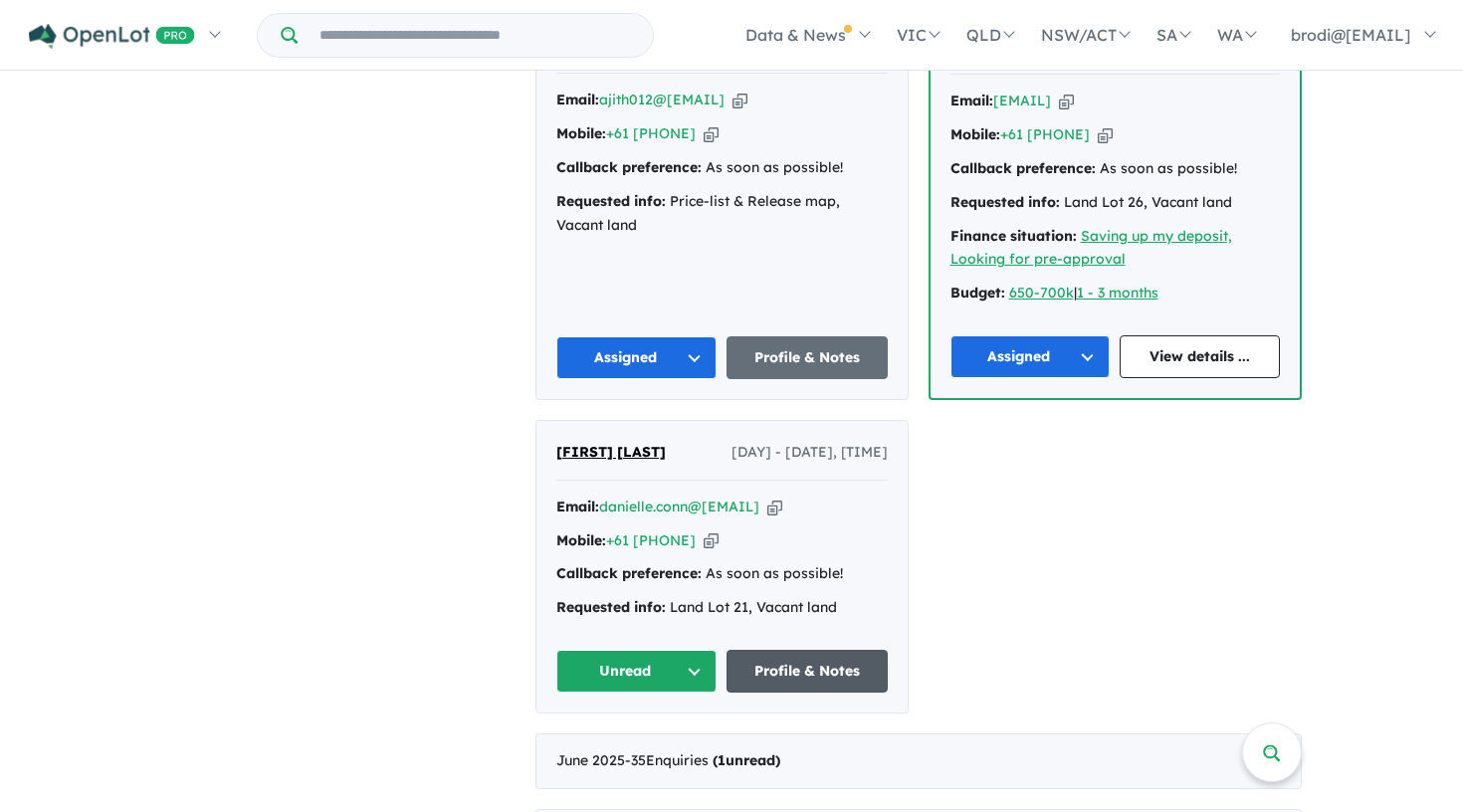 scroll, scrollTop: 3755, scrollLeft: 0, axis: vertical 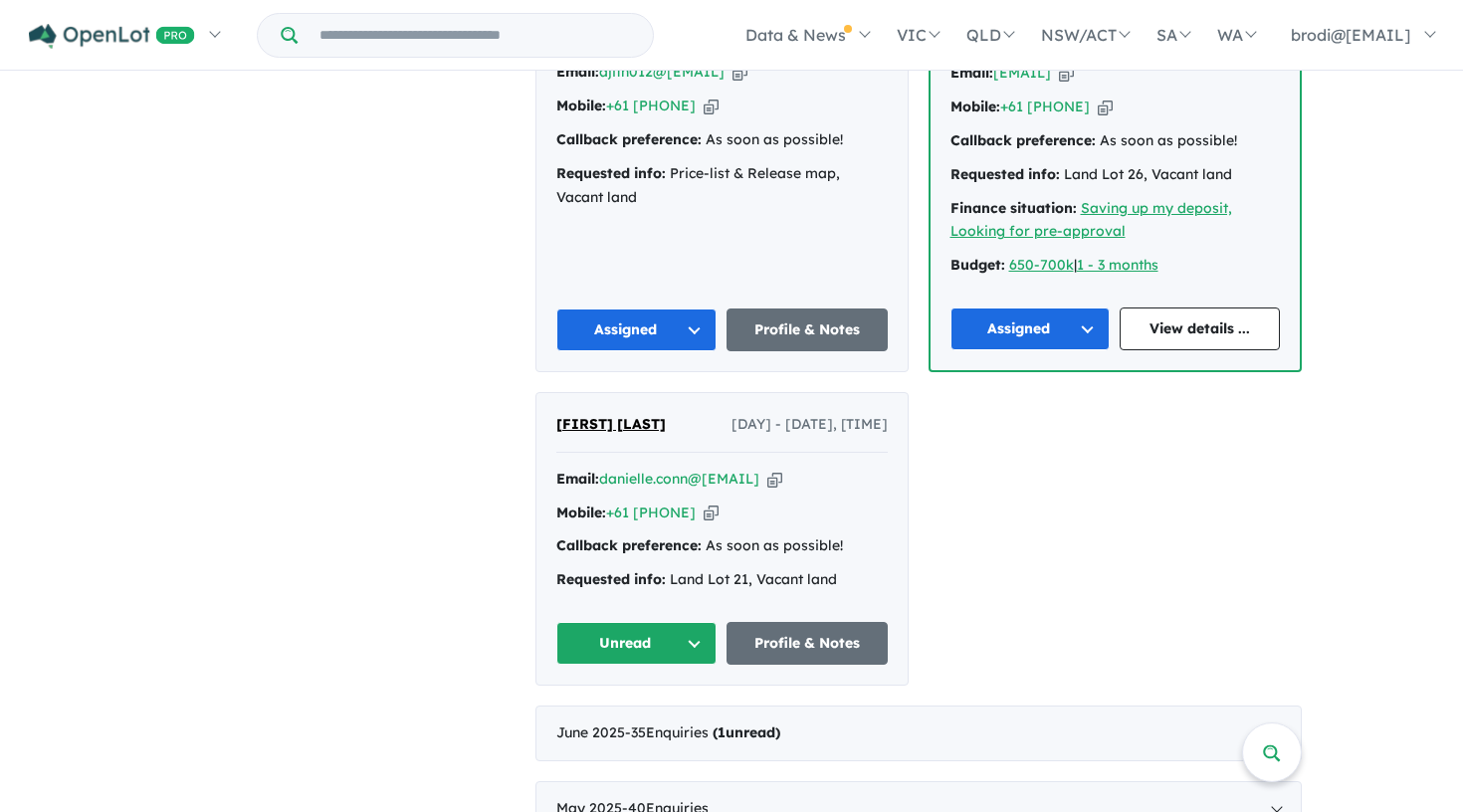 click on "Unread" at bounding box center (637, 643) 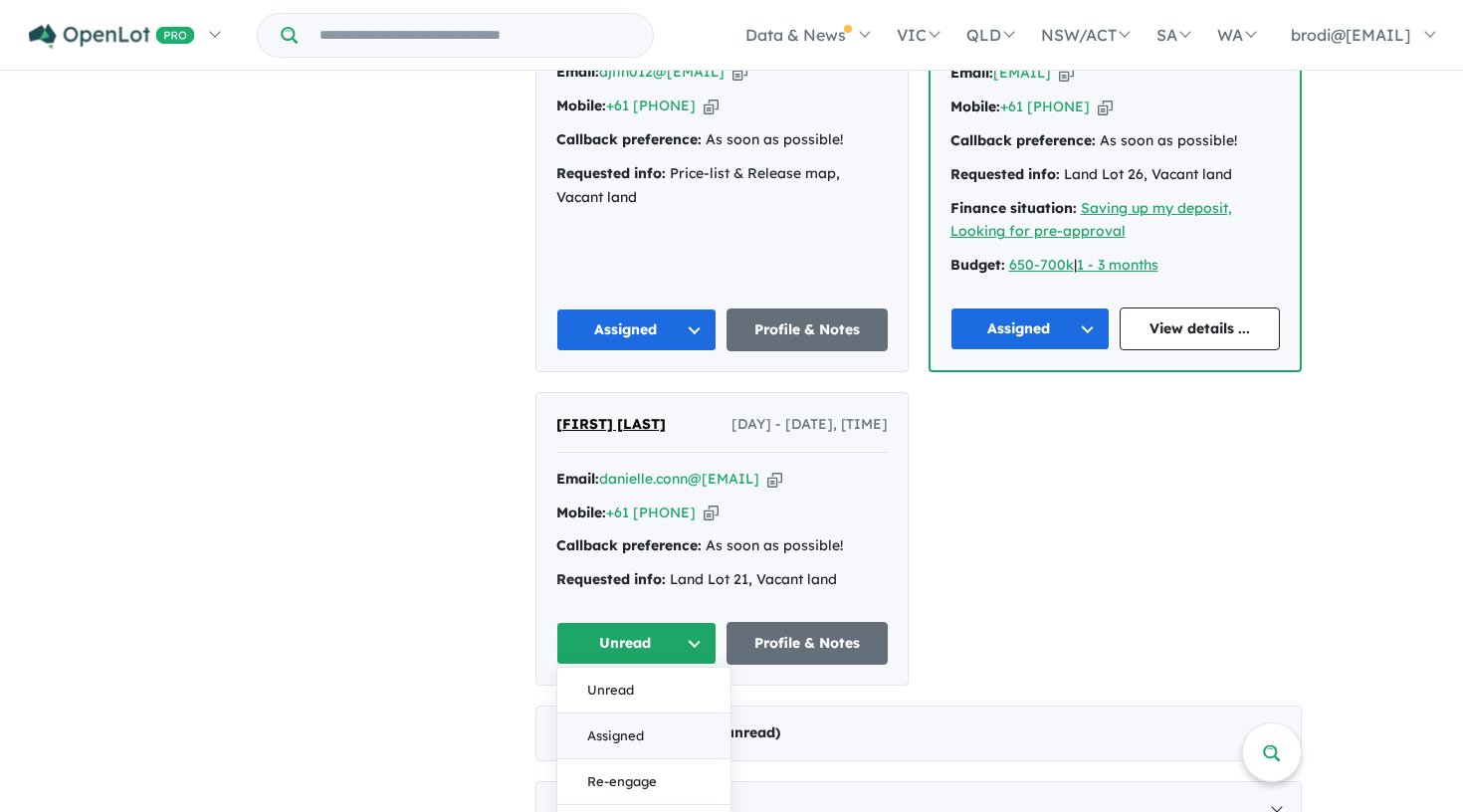 click on "Assigned" at bounding box center [644, 736] 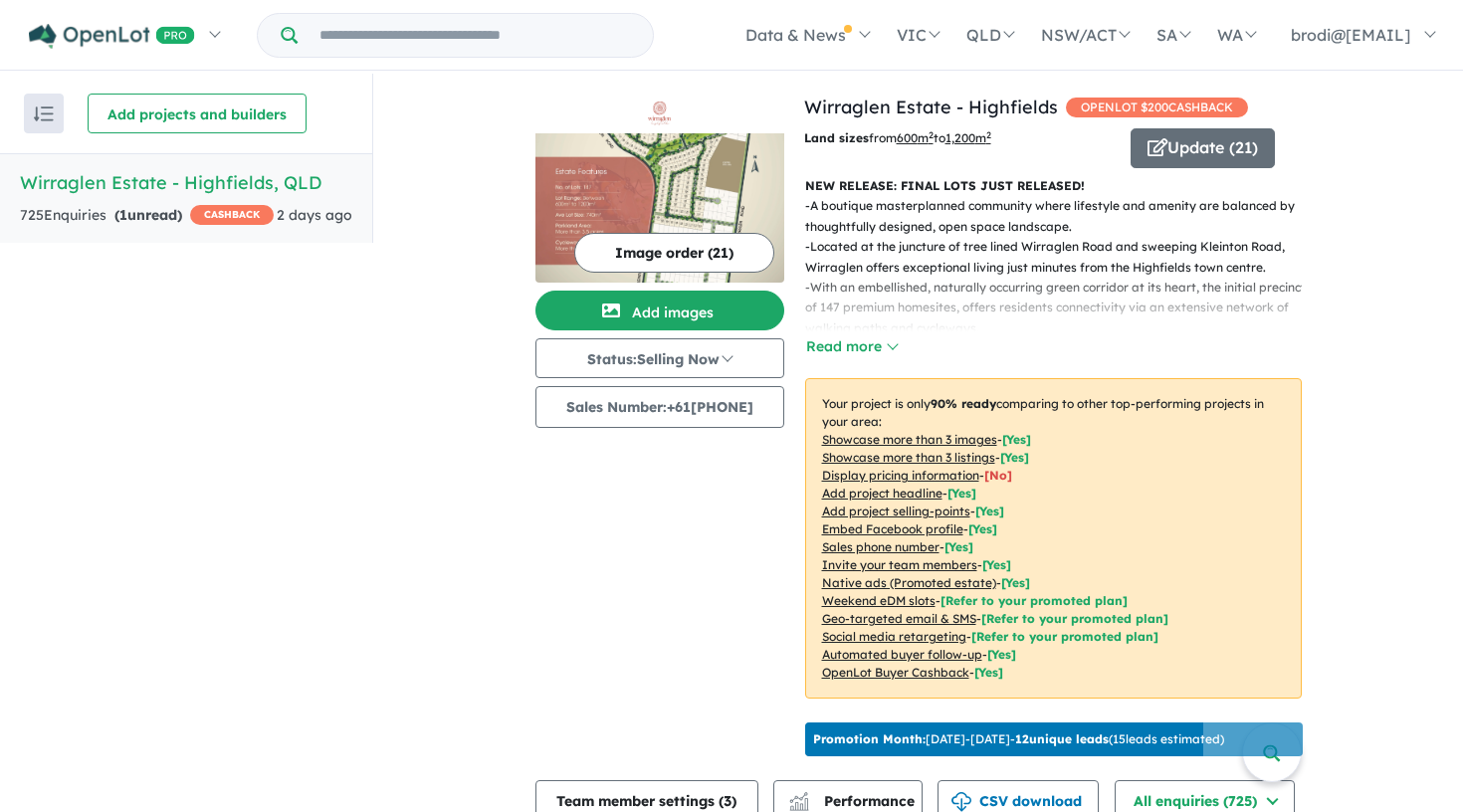 scroll, scrollTop: 0, scrollLeft: 0, axis: both 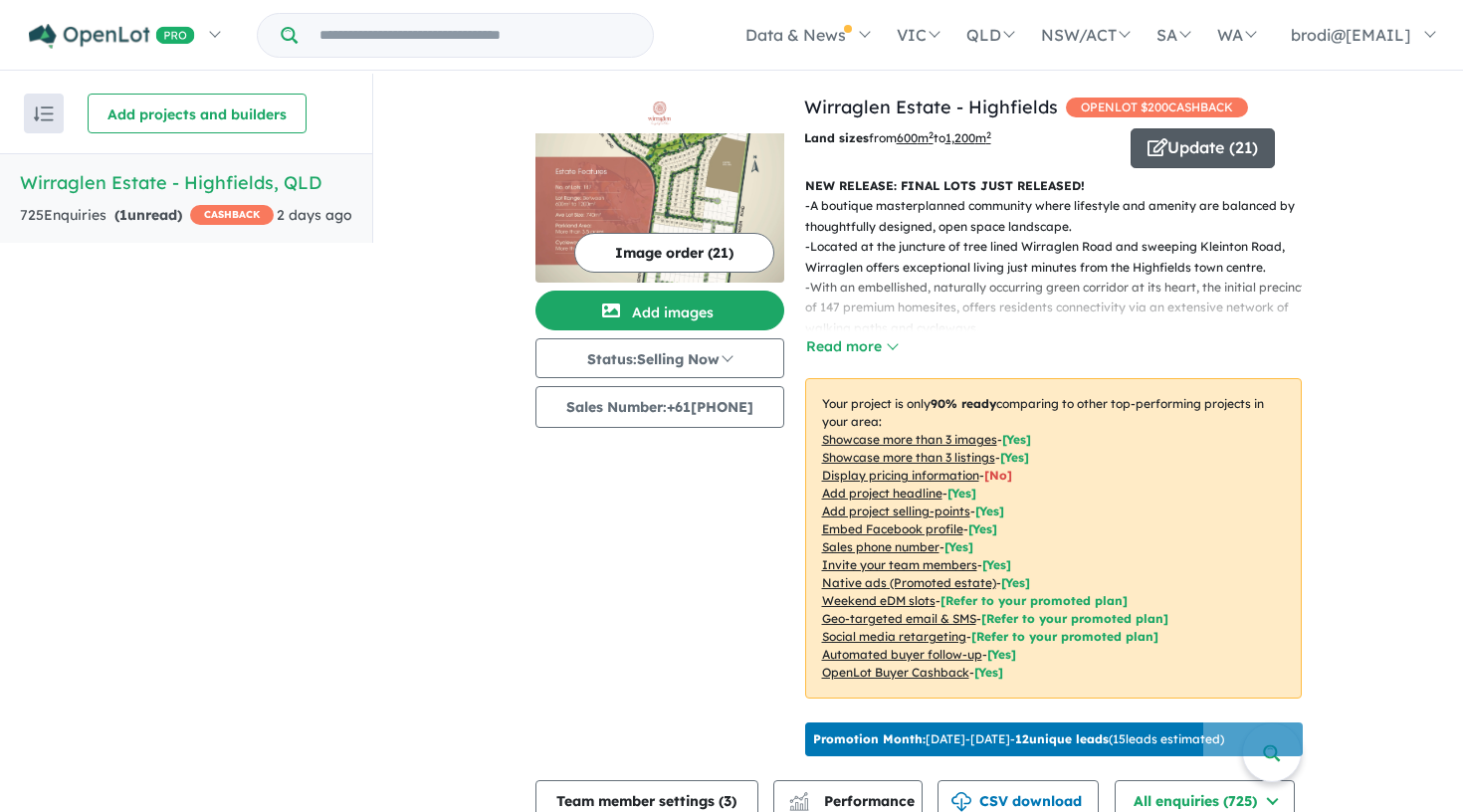click on "Update ( 21 )" at bounding box center [1202, 148] 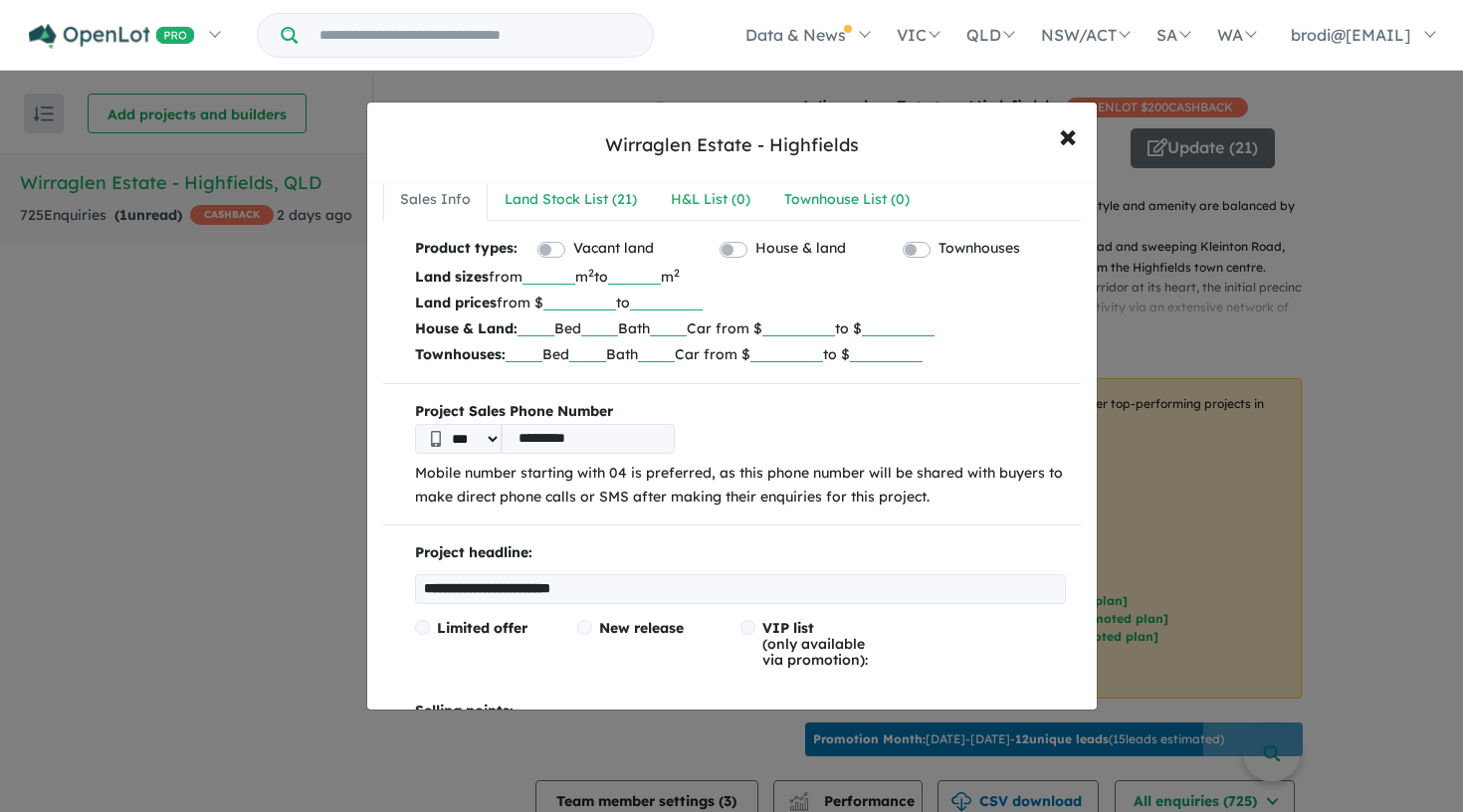 scroll, scrollTop: 36, scrollLeft: 0, axis: vertical 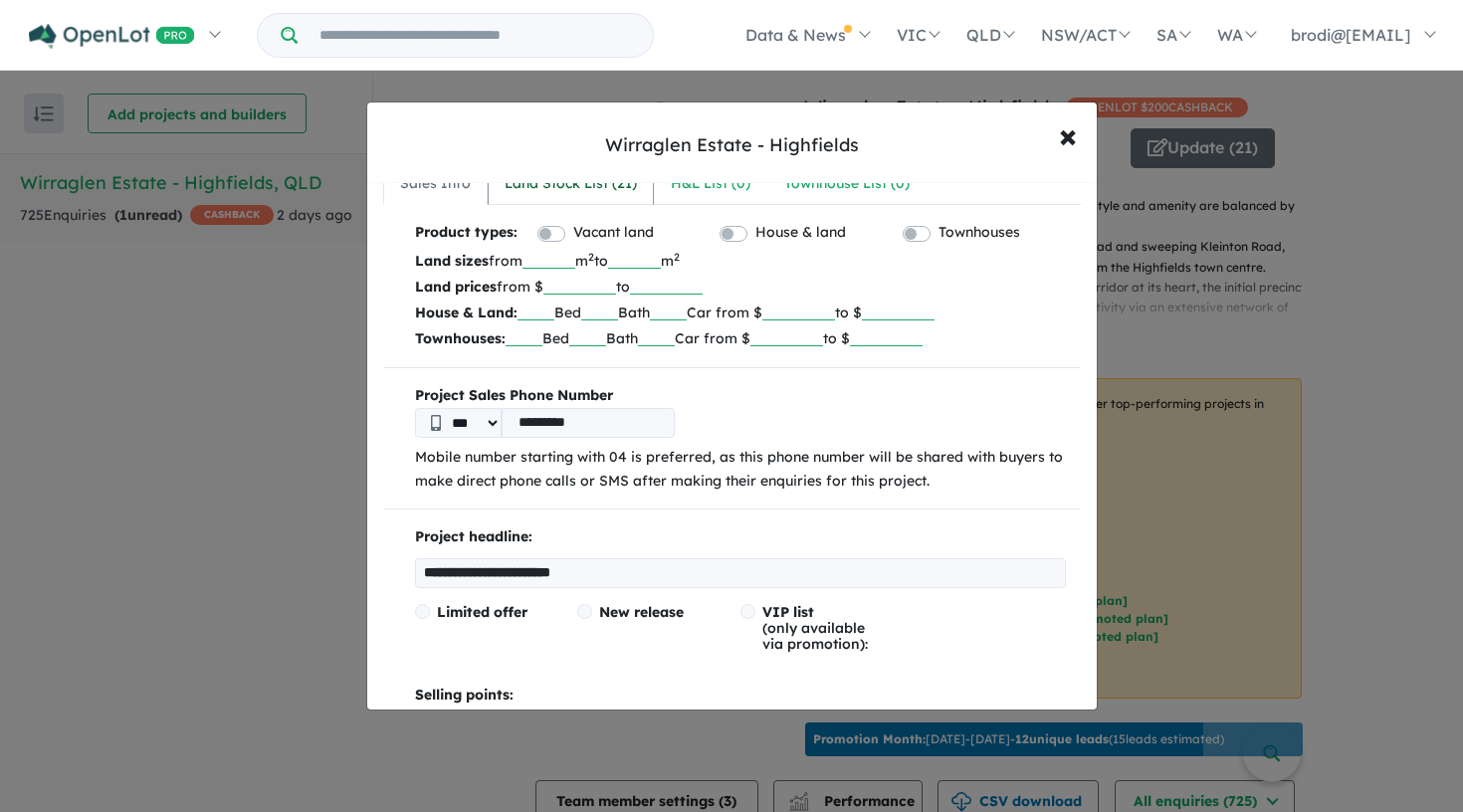 click on "Land Stock List ( 21 )" at bounding box center (570, 184) 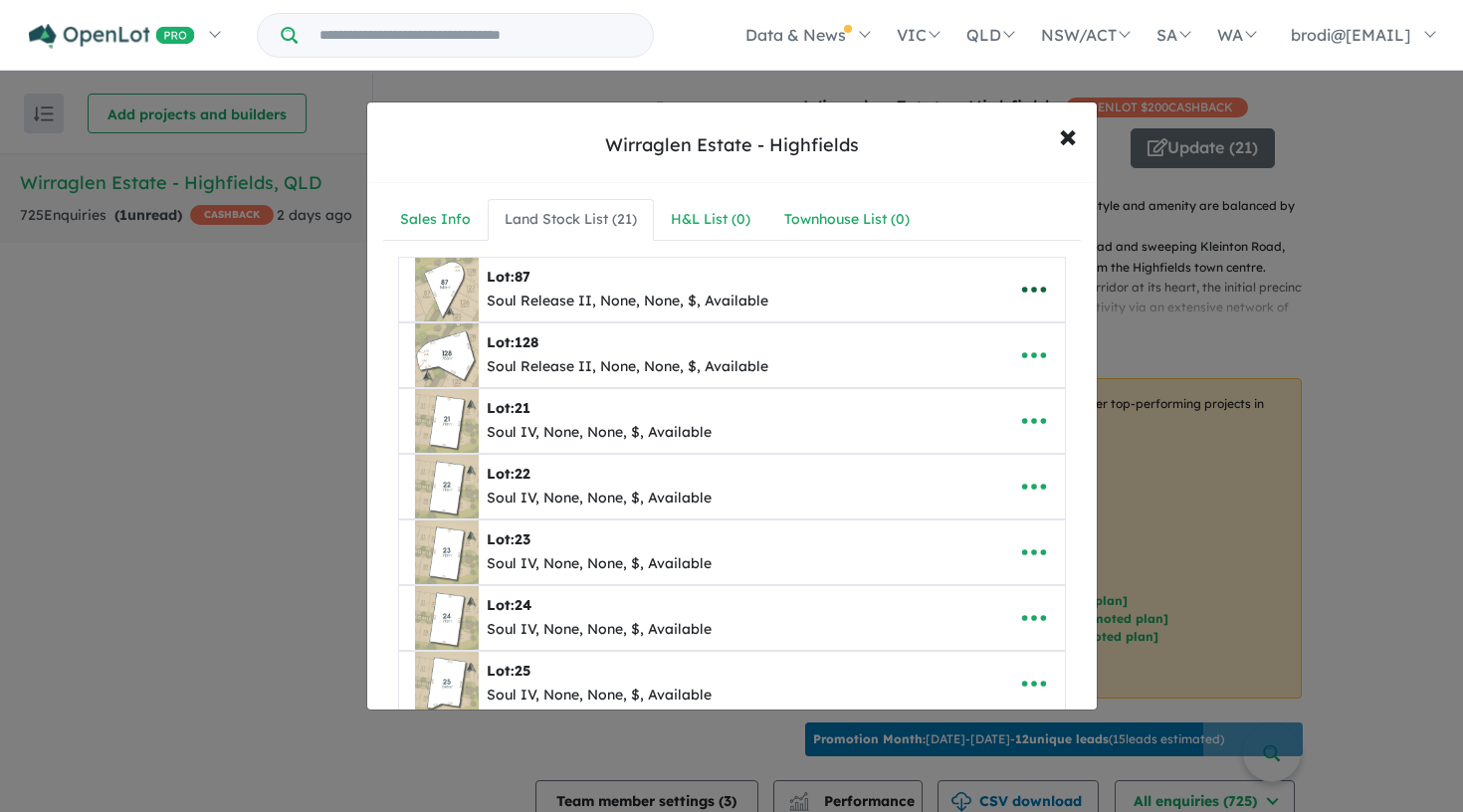 scroll, scrollTop: 0, scrollLeft: 0, axis: both 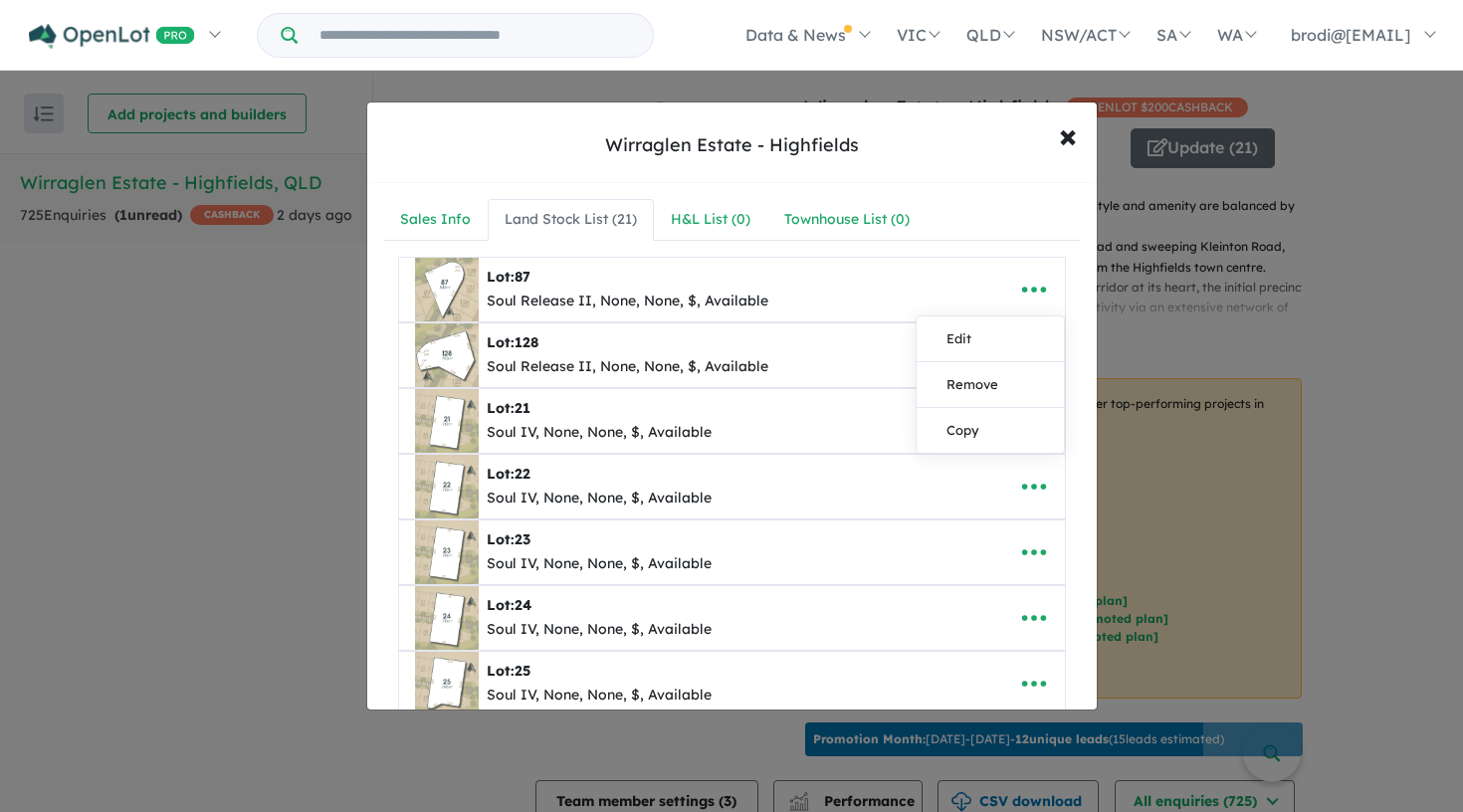 click on "Lot: 128 Soul Release II, None, None, $, Available" at bounding box center [701, 355] 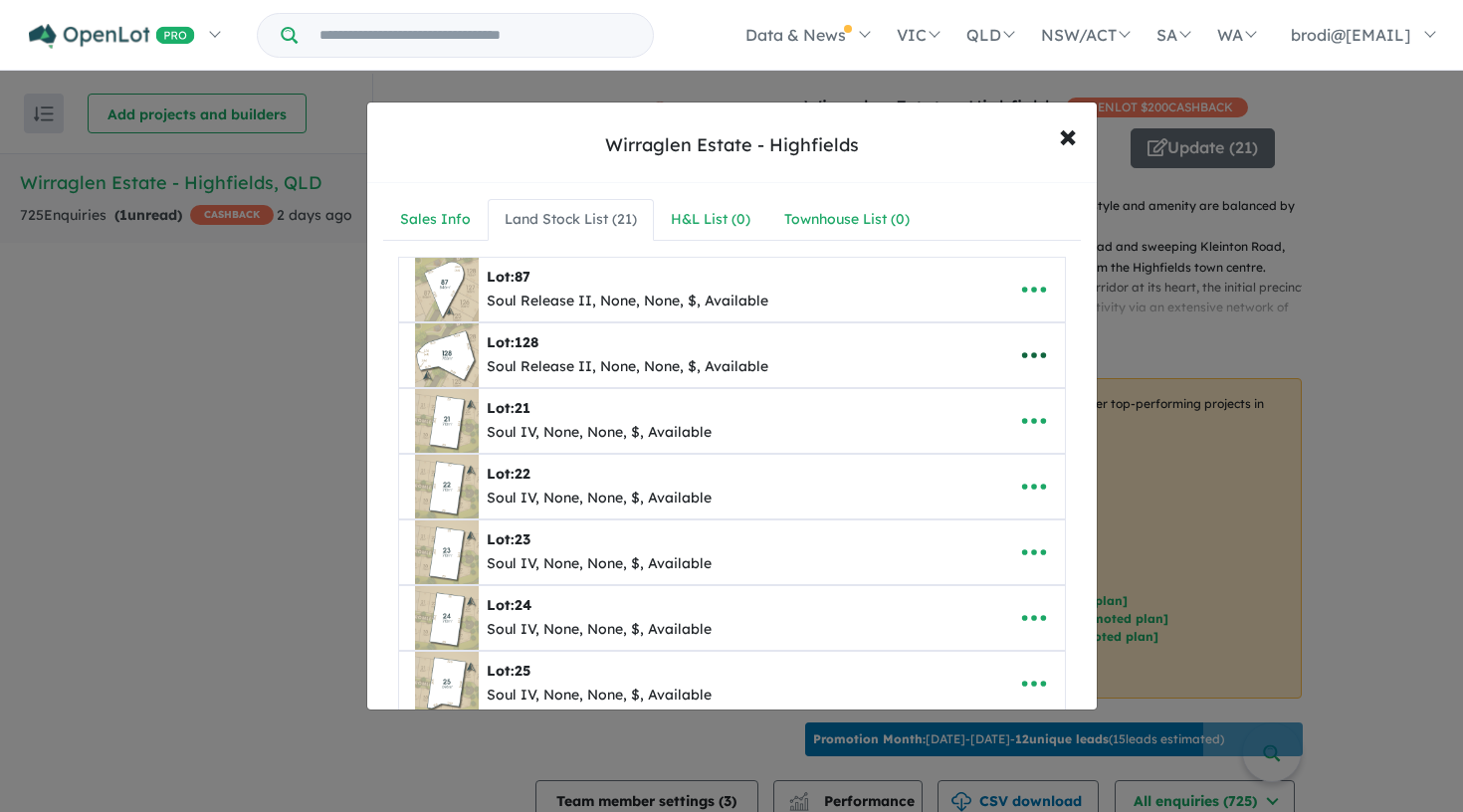click 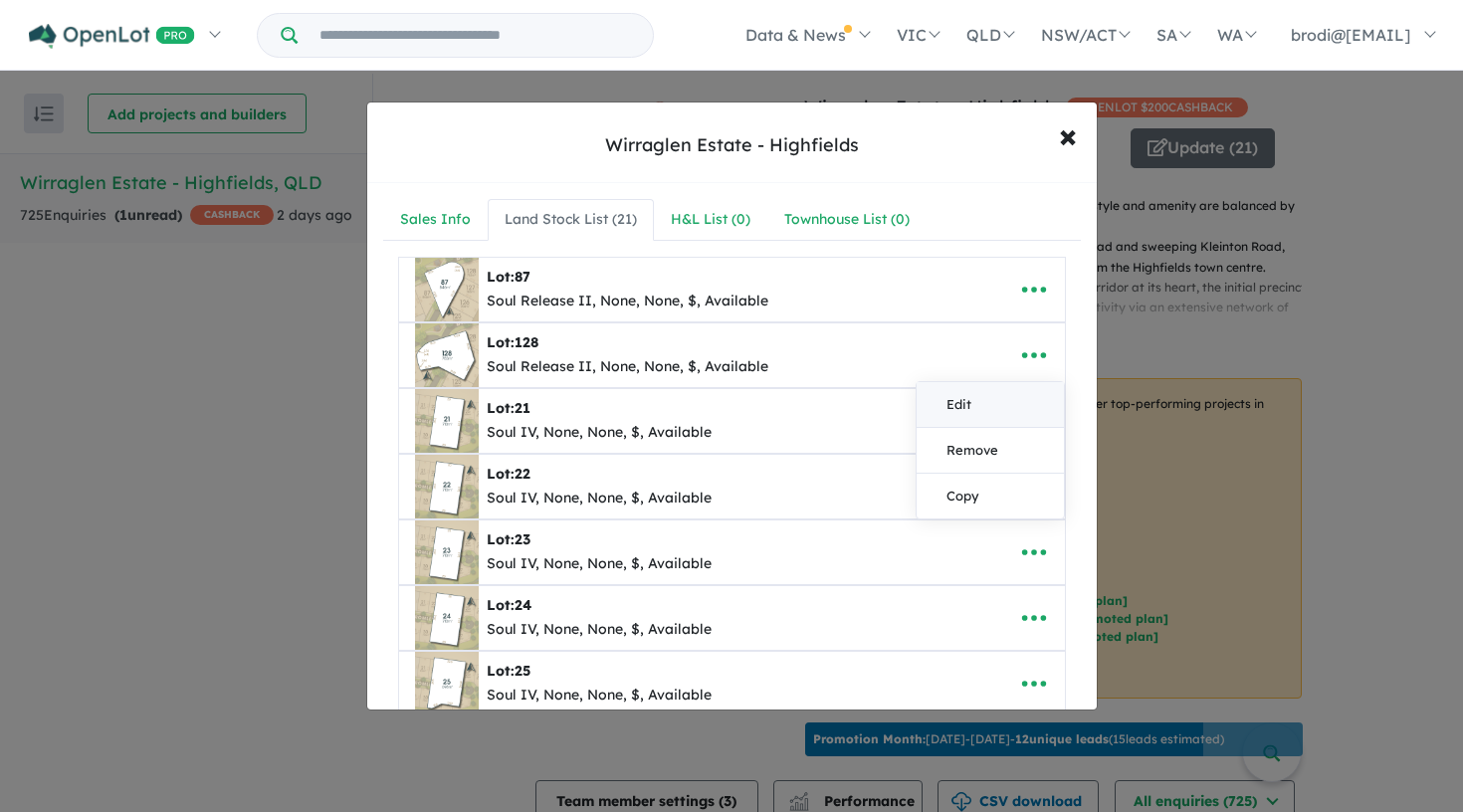 click on "Edit" at bounding box center [990, 405] 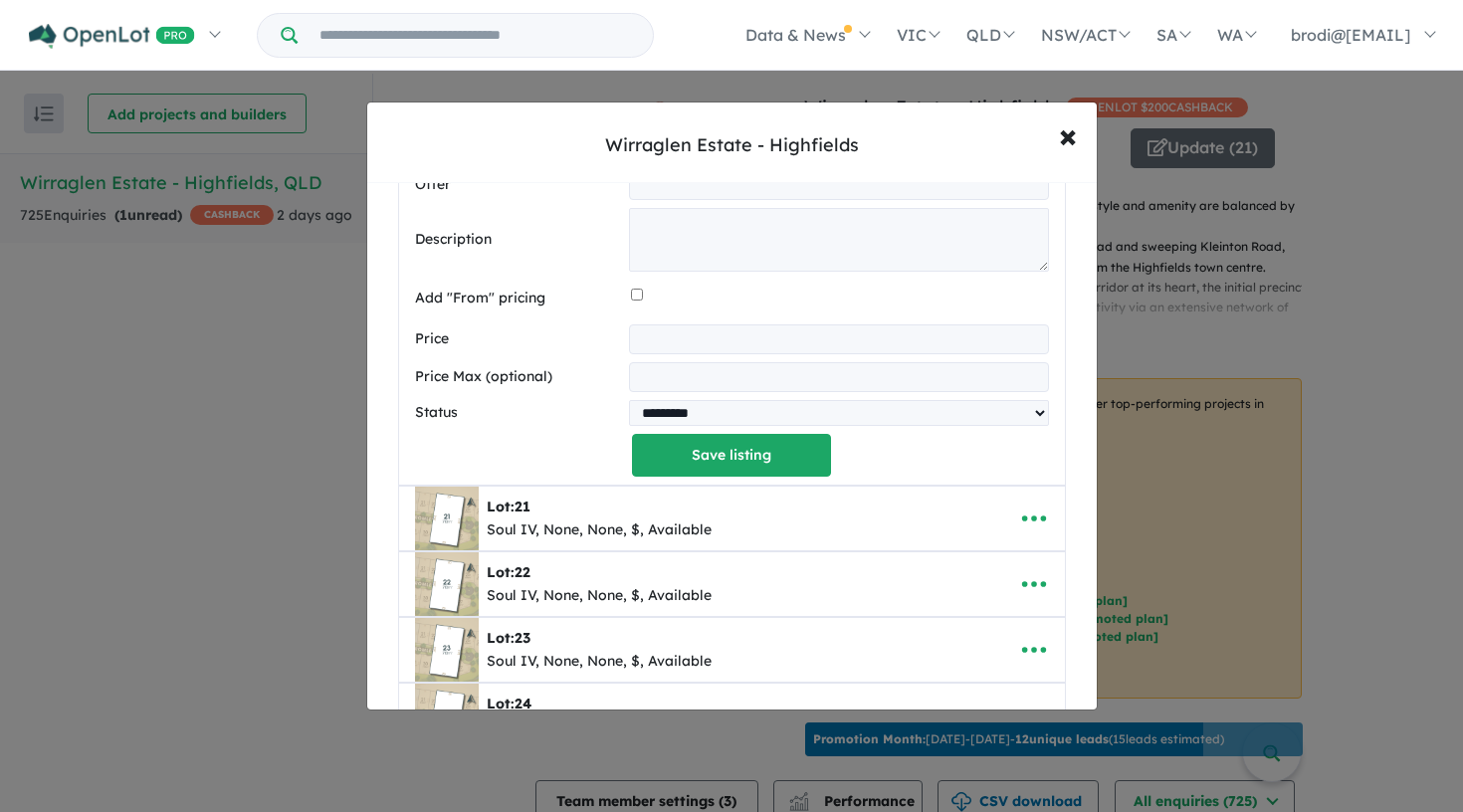 scroll, scrollTop: 755, scrollLeft: 0, axis: vertical 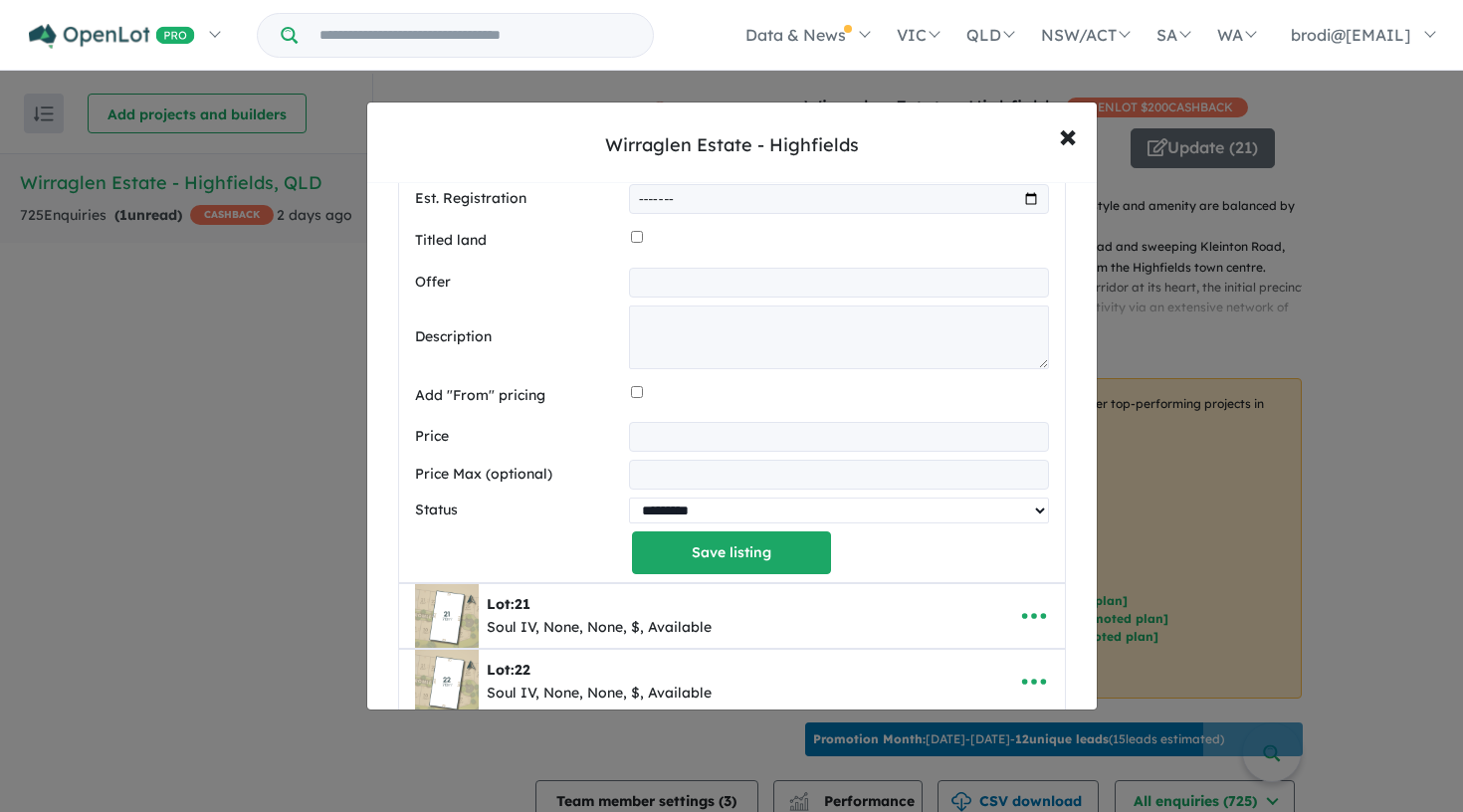 select on "****" 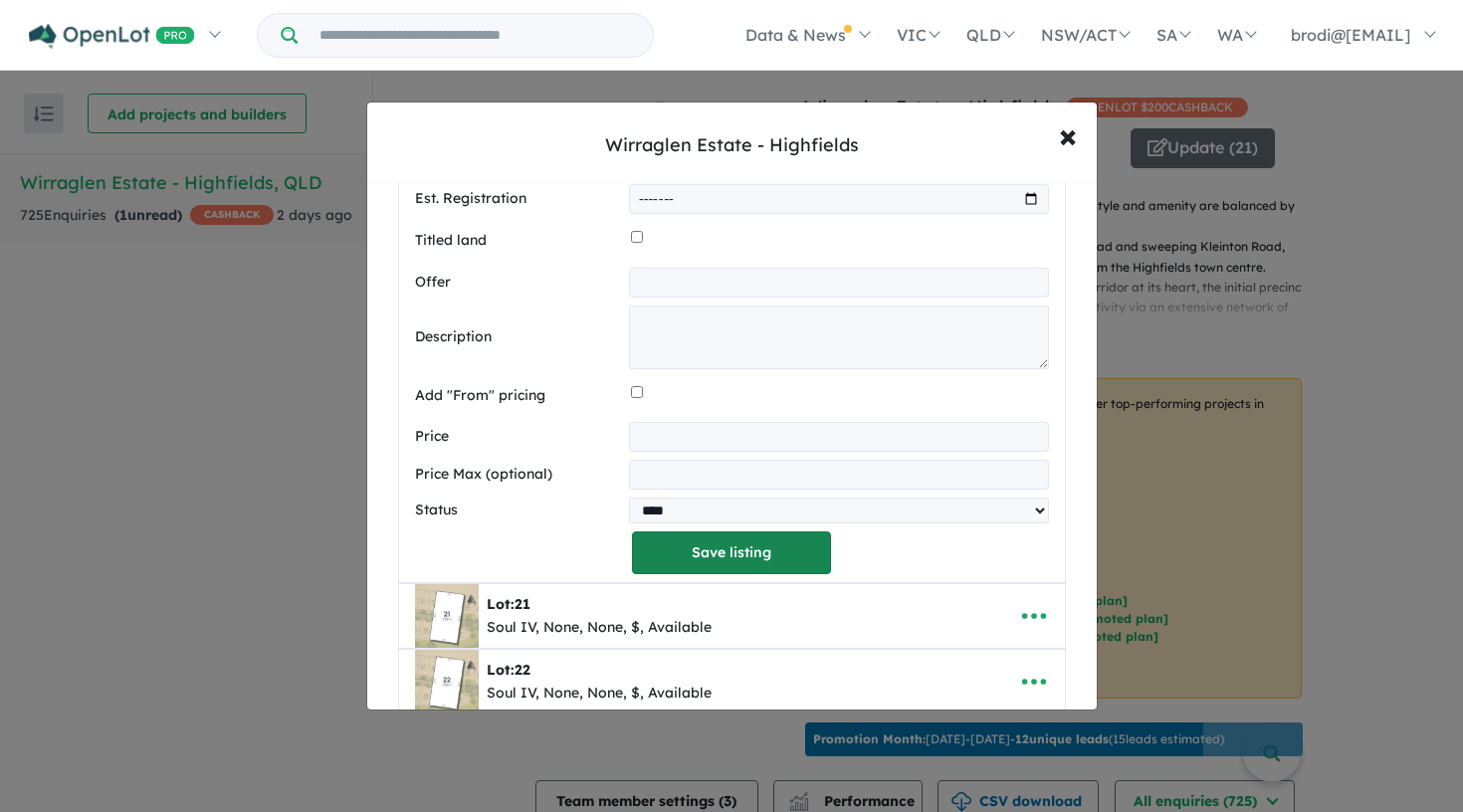 click on "Save listing" at bounding box center [732, 552] 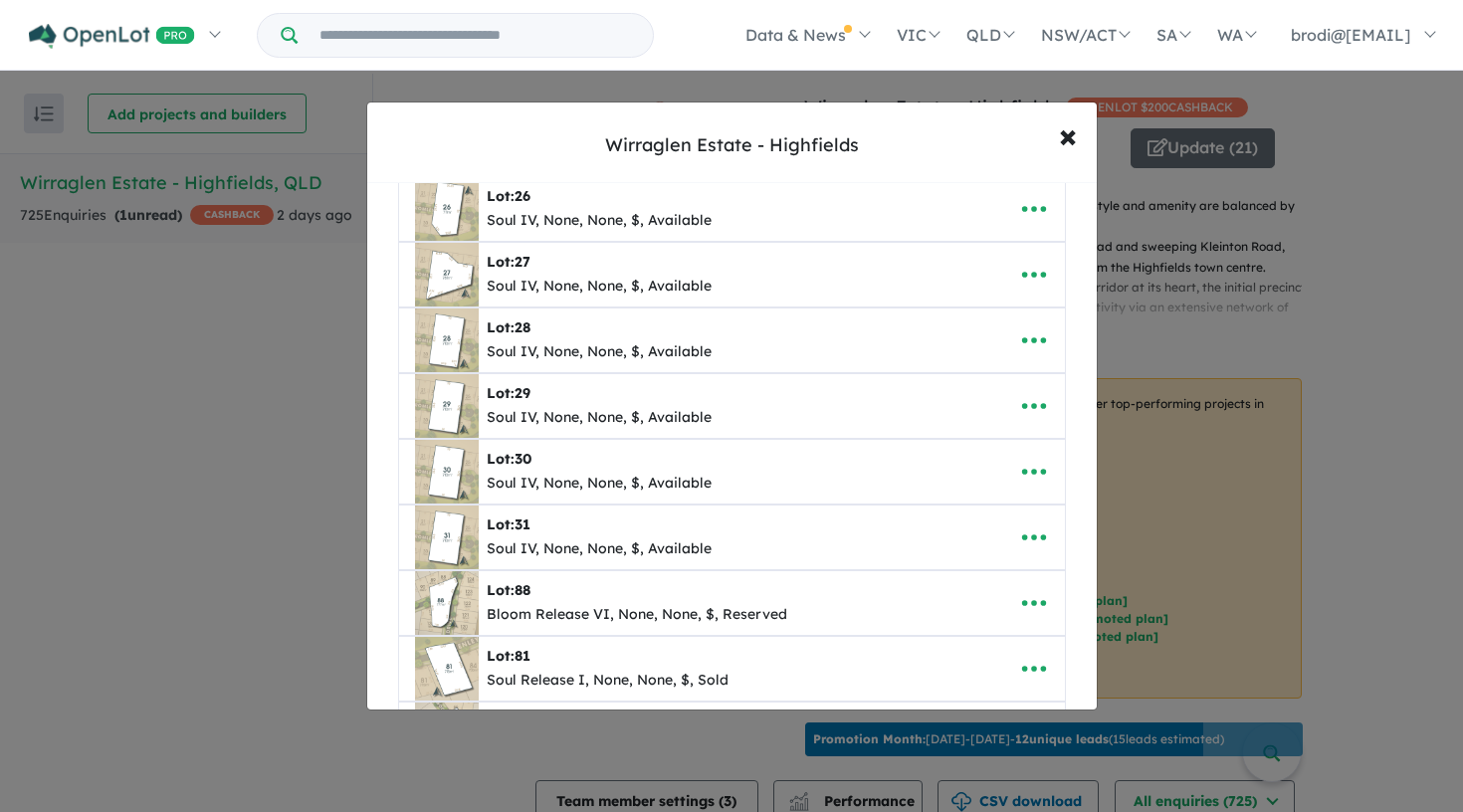 scroll, scrollTop: 600, scrollLeft: 0, axis: vertical 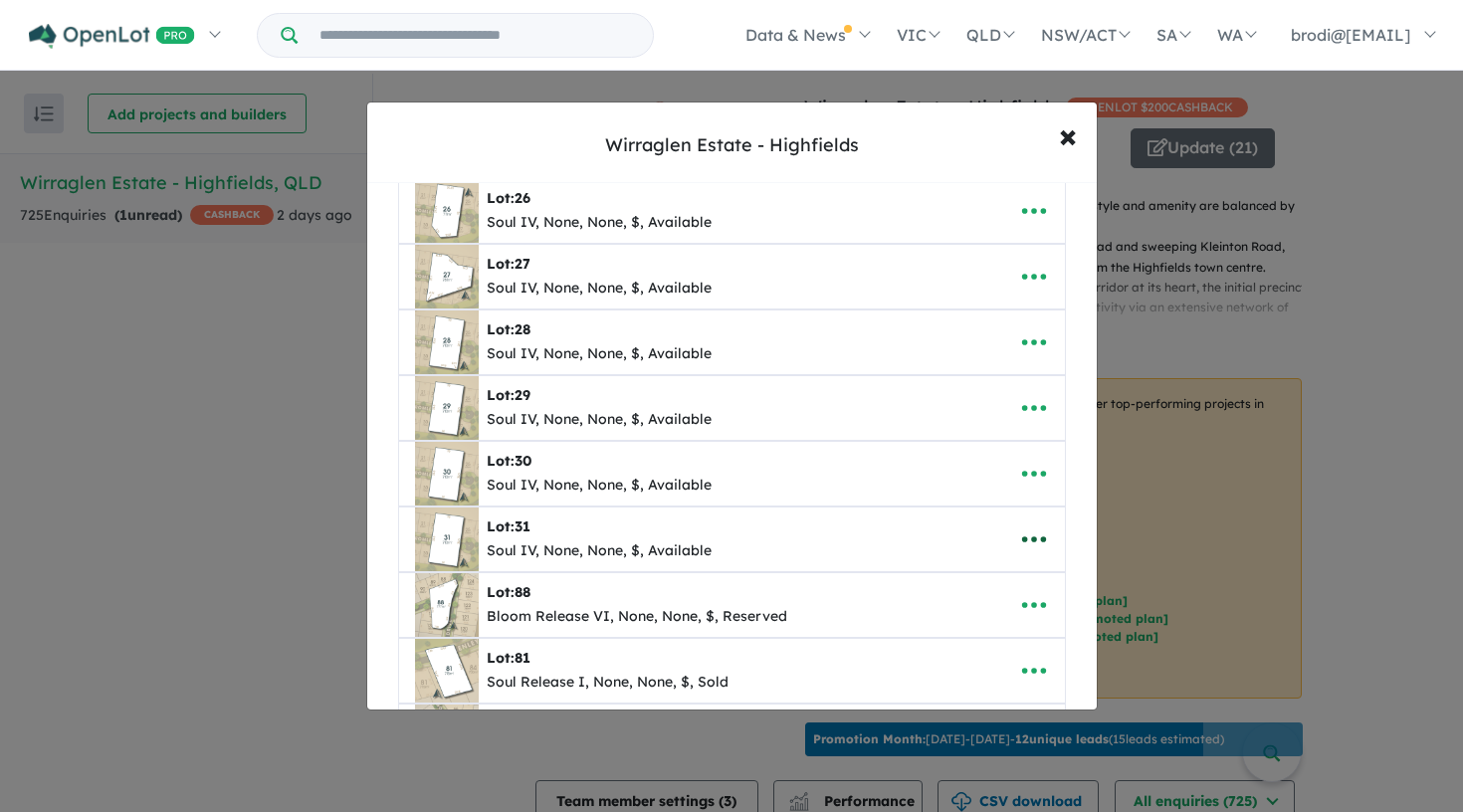 click 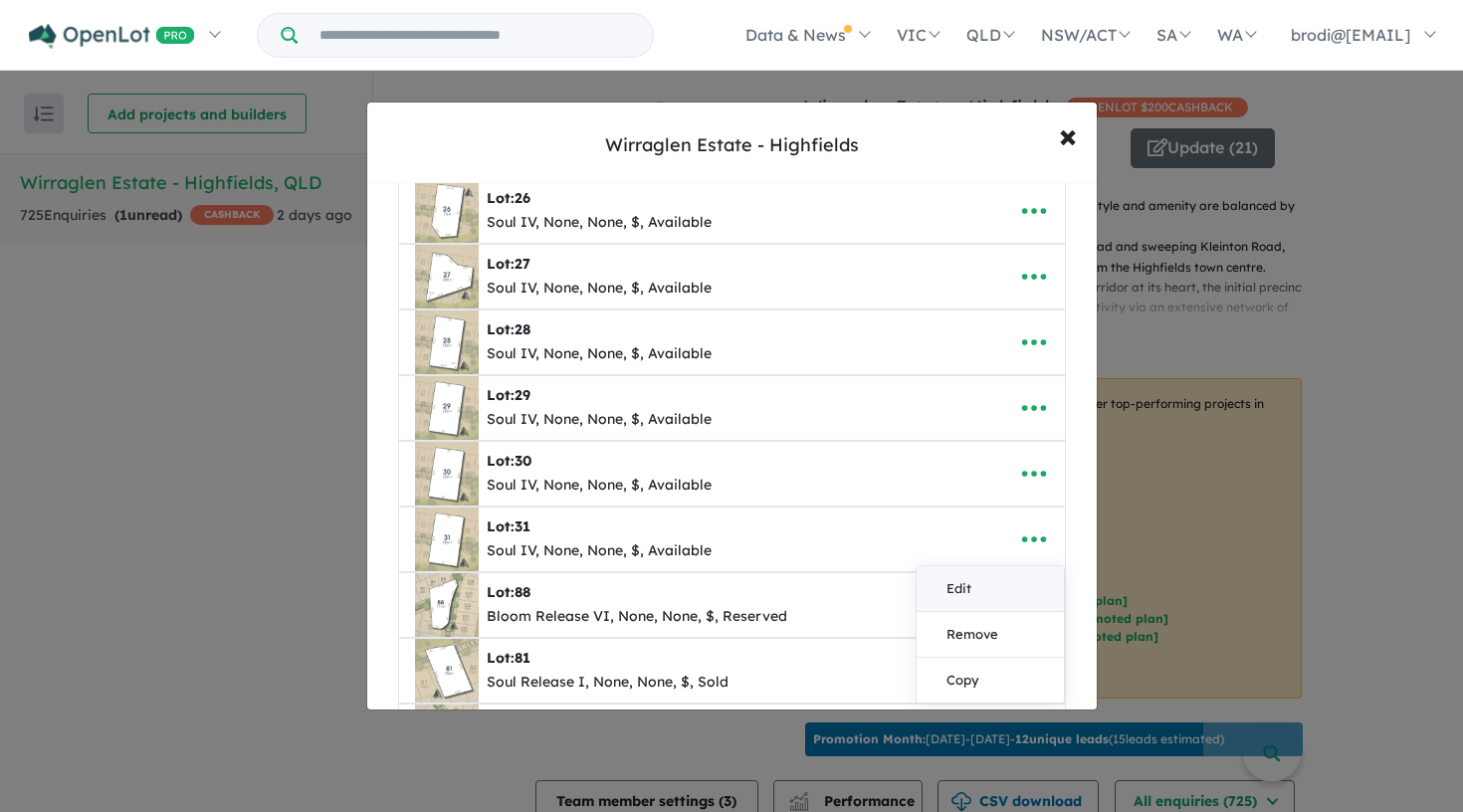 click on "Edit" at bounding box center [990, 589] 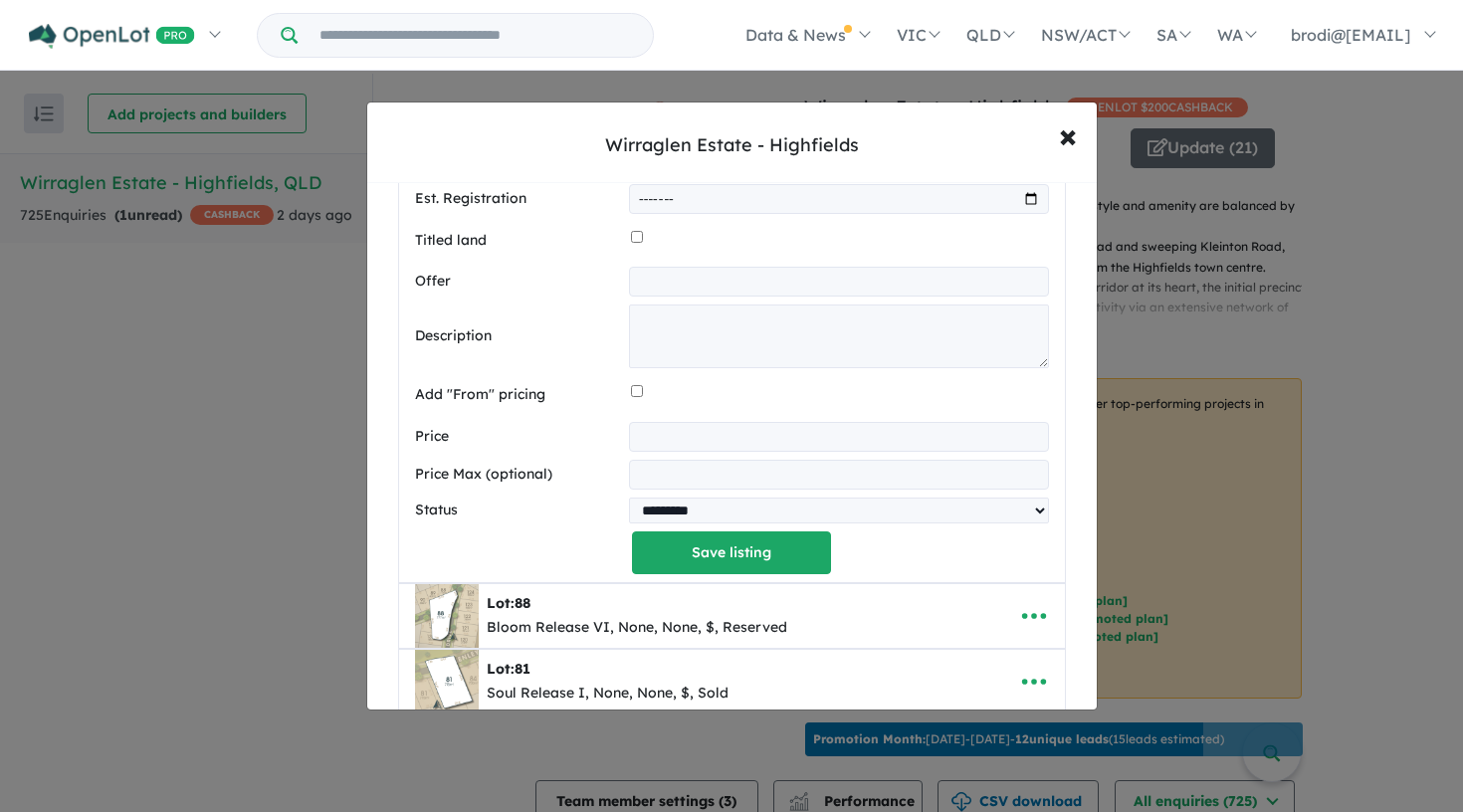 scroll, scrollTop: 1549, scrollLeft: 0, axis: vertical 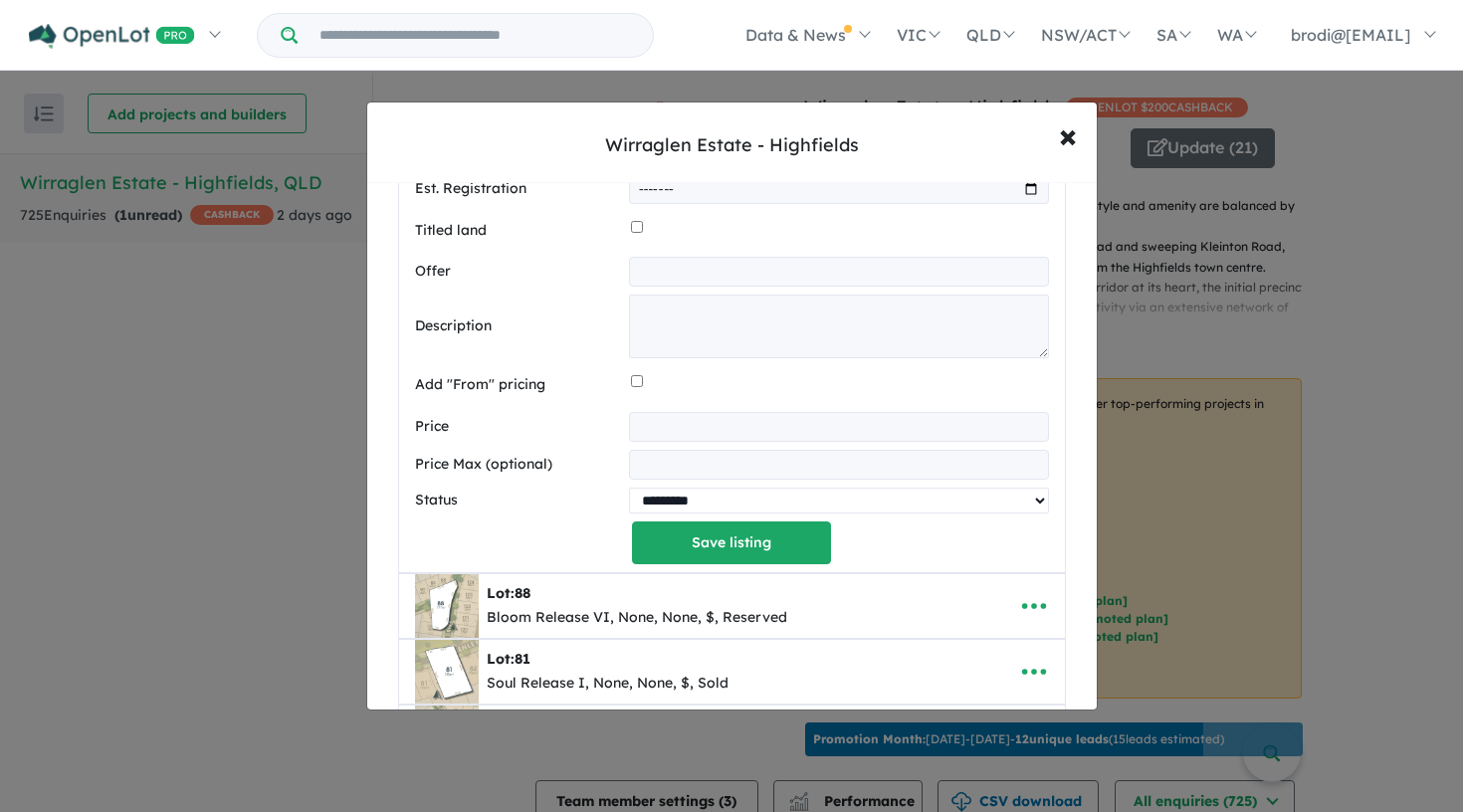 select on "********" 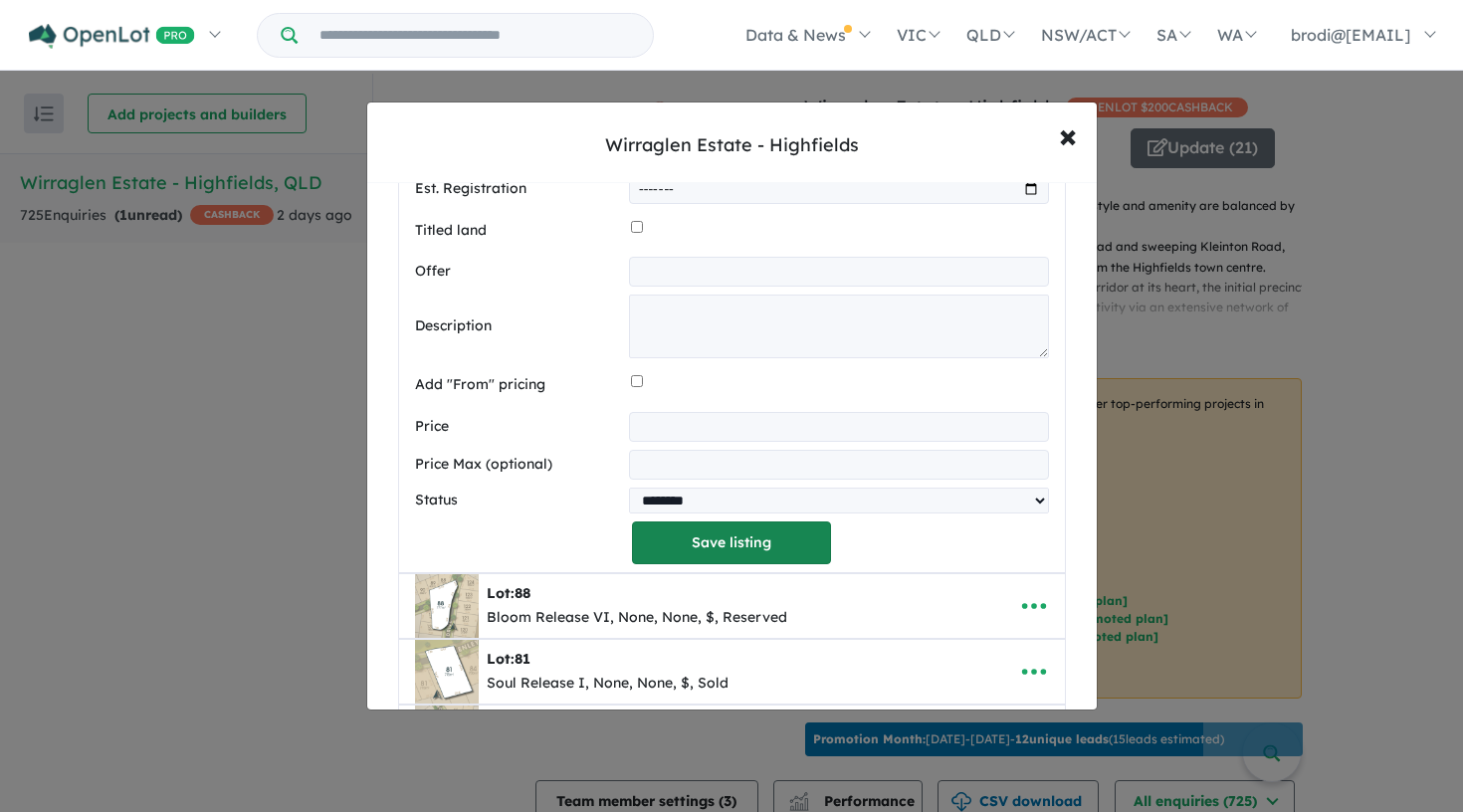 click on "Save listing" at bounding box center [732, 542] 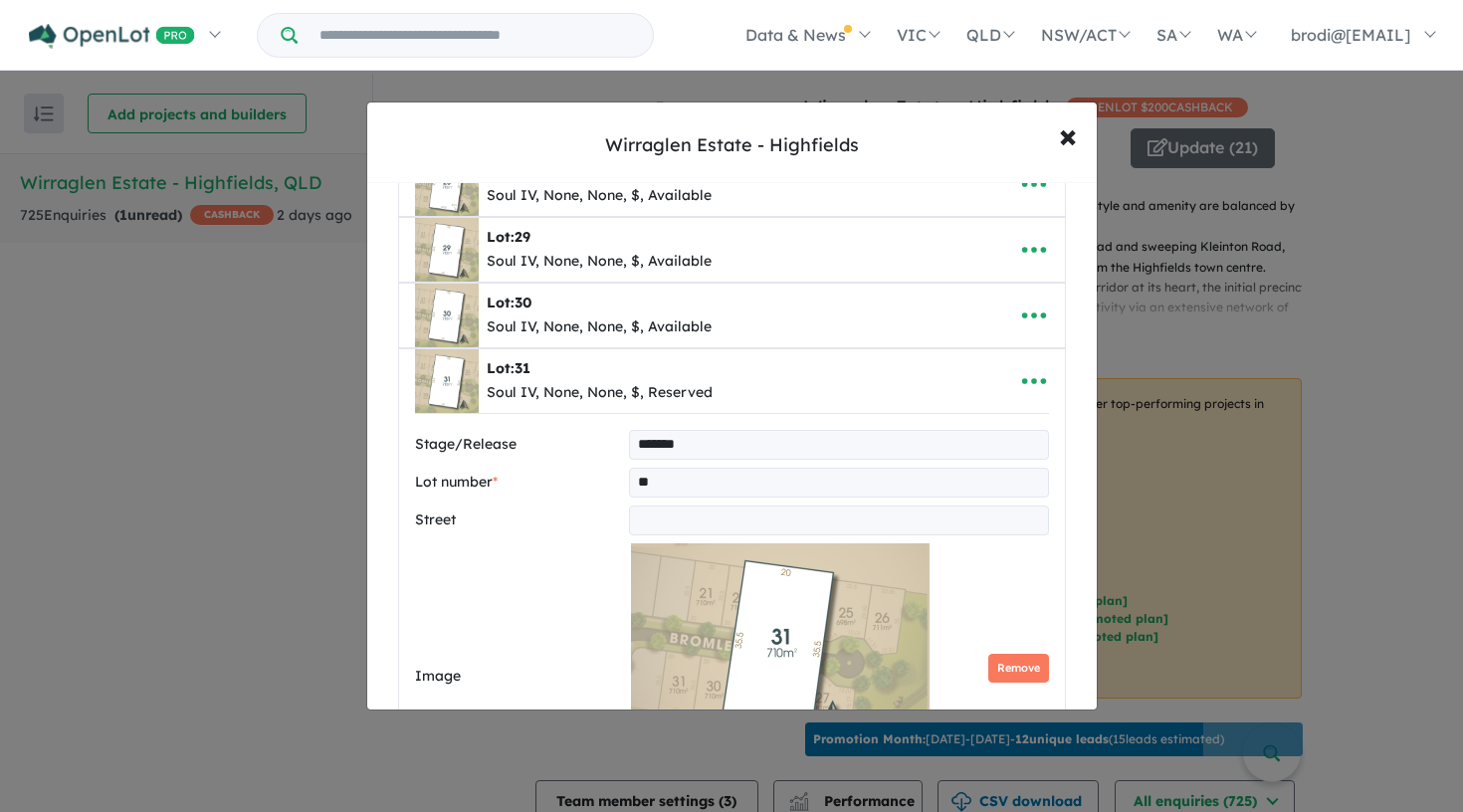 select on "********" 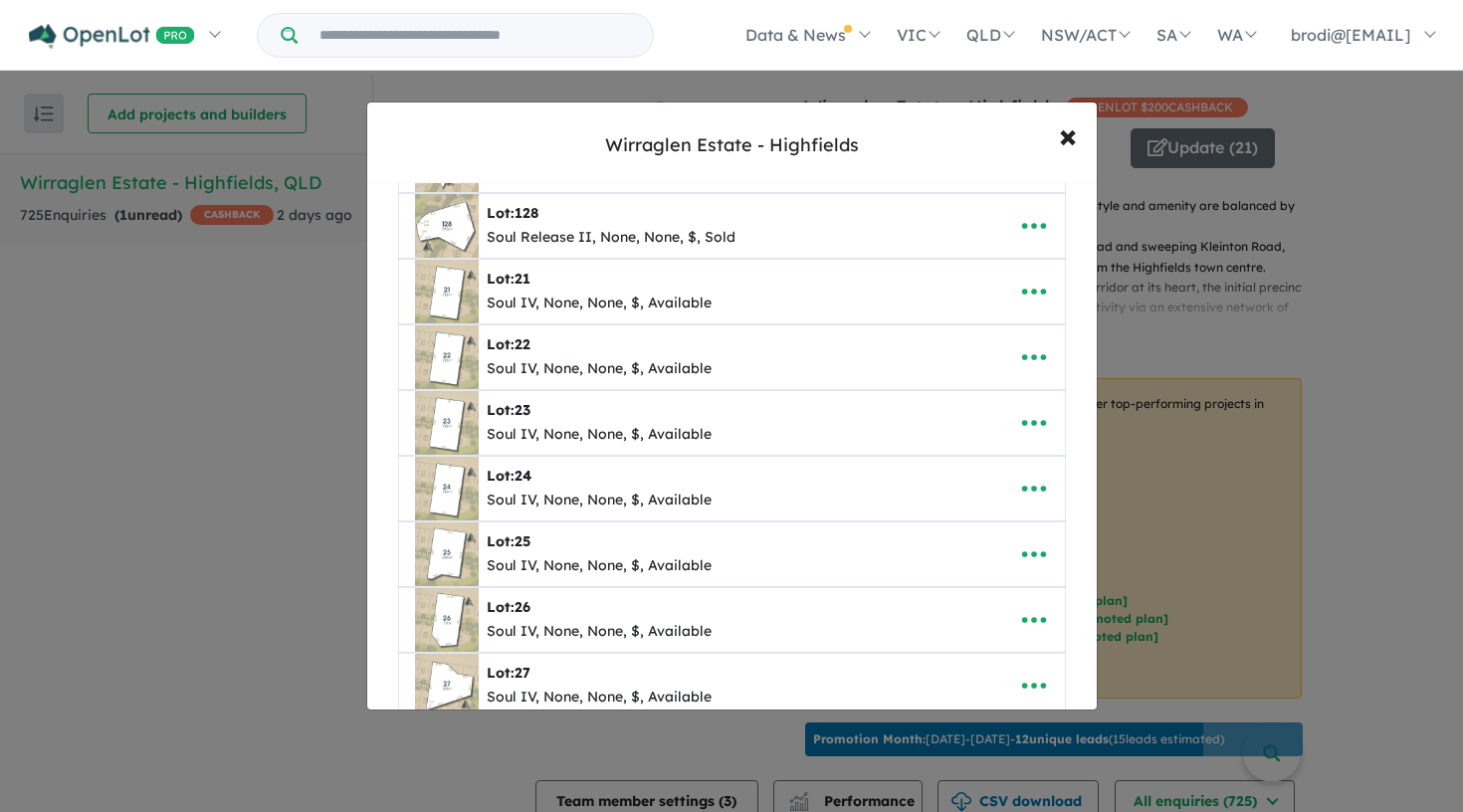 scroll, scrollTop: 194, scrollLeft: 0, axis: vertical 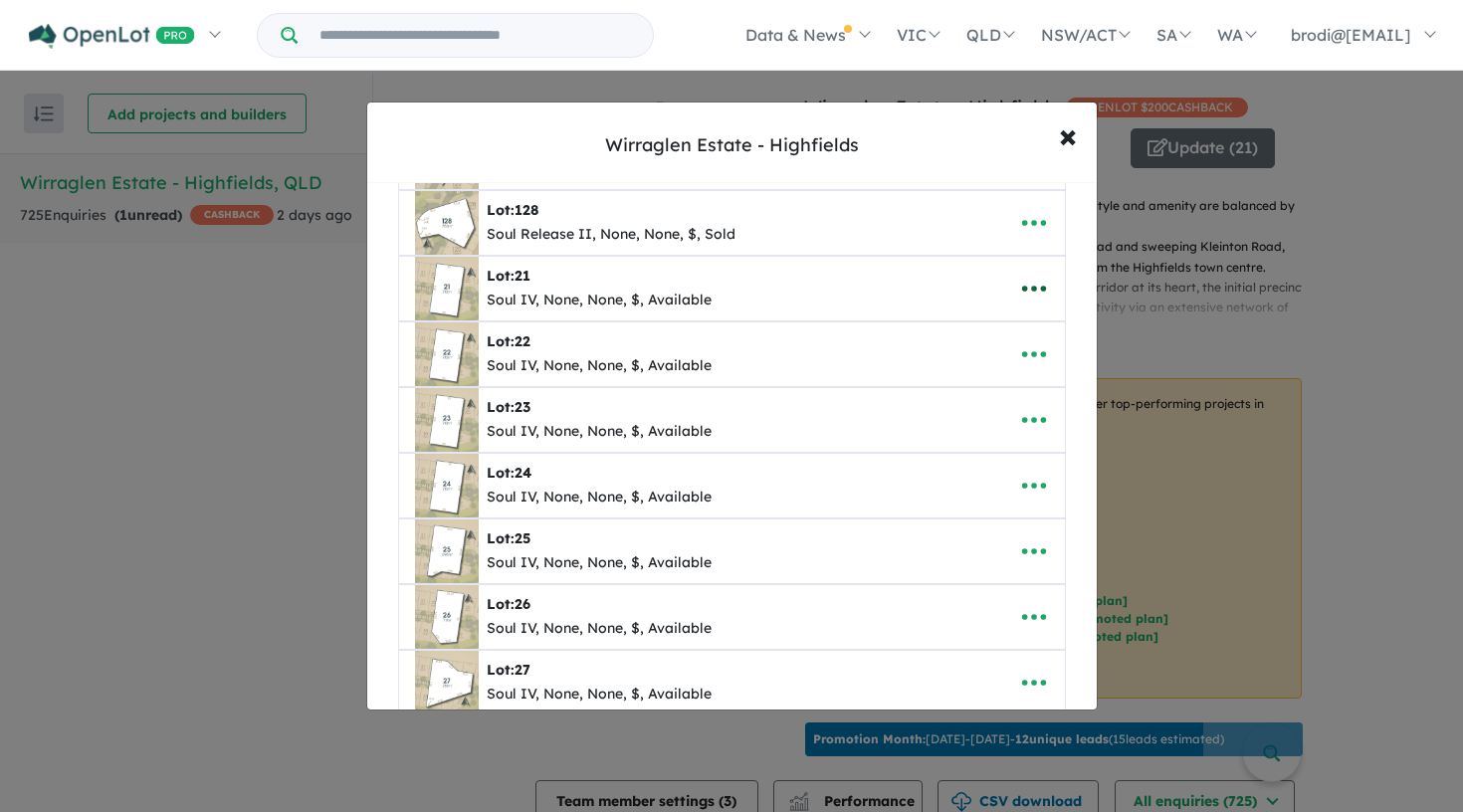 click 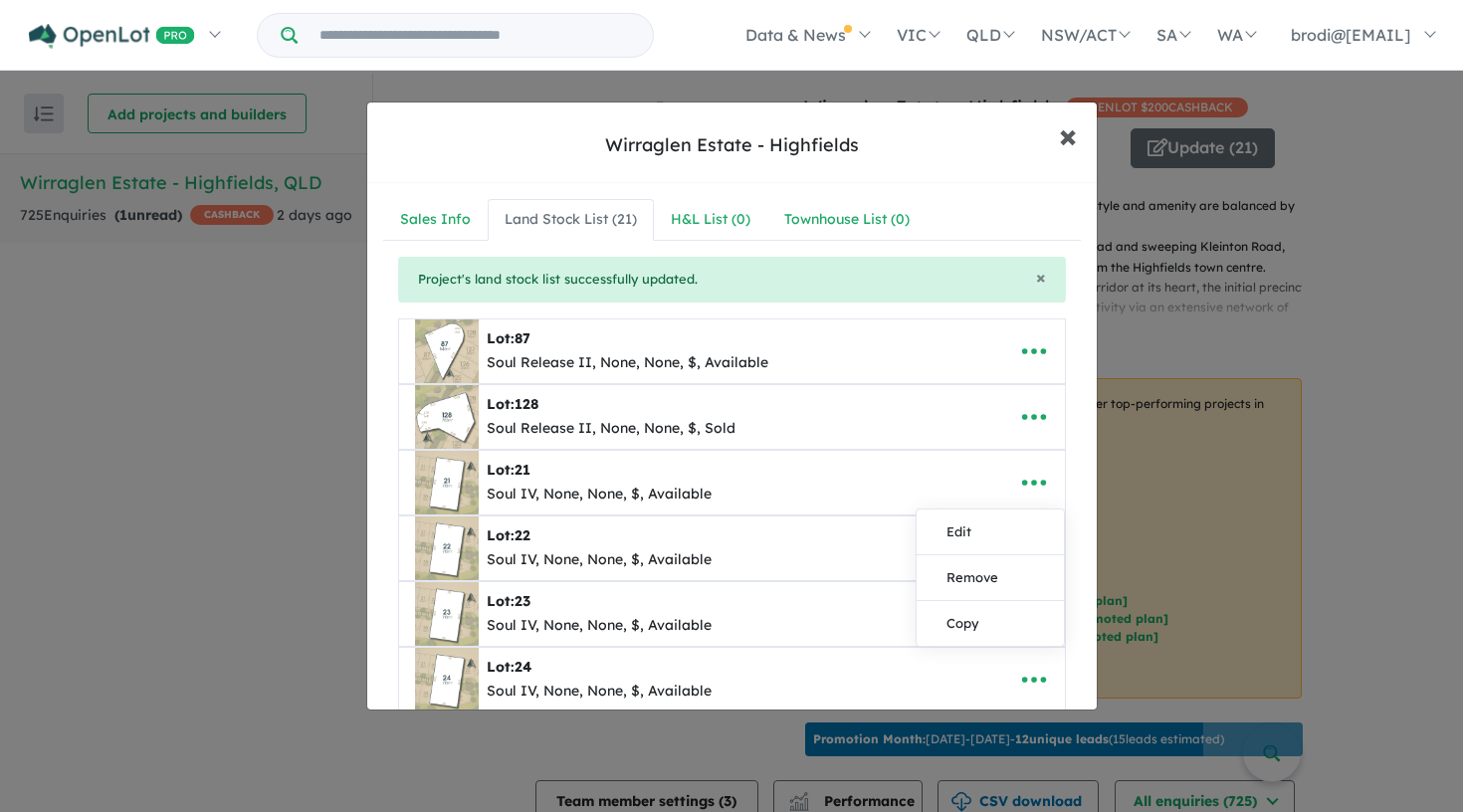 scroll, scrollTop: 0, scrollLeft: 0, axis: both 